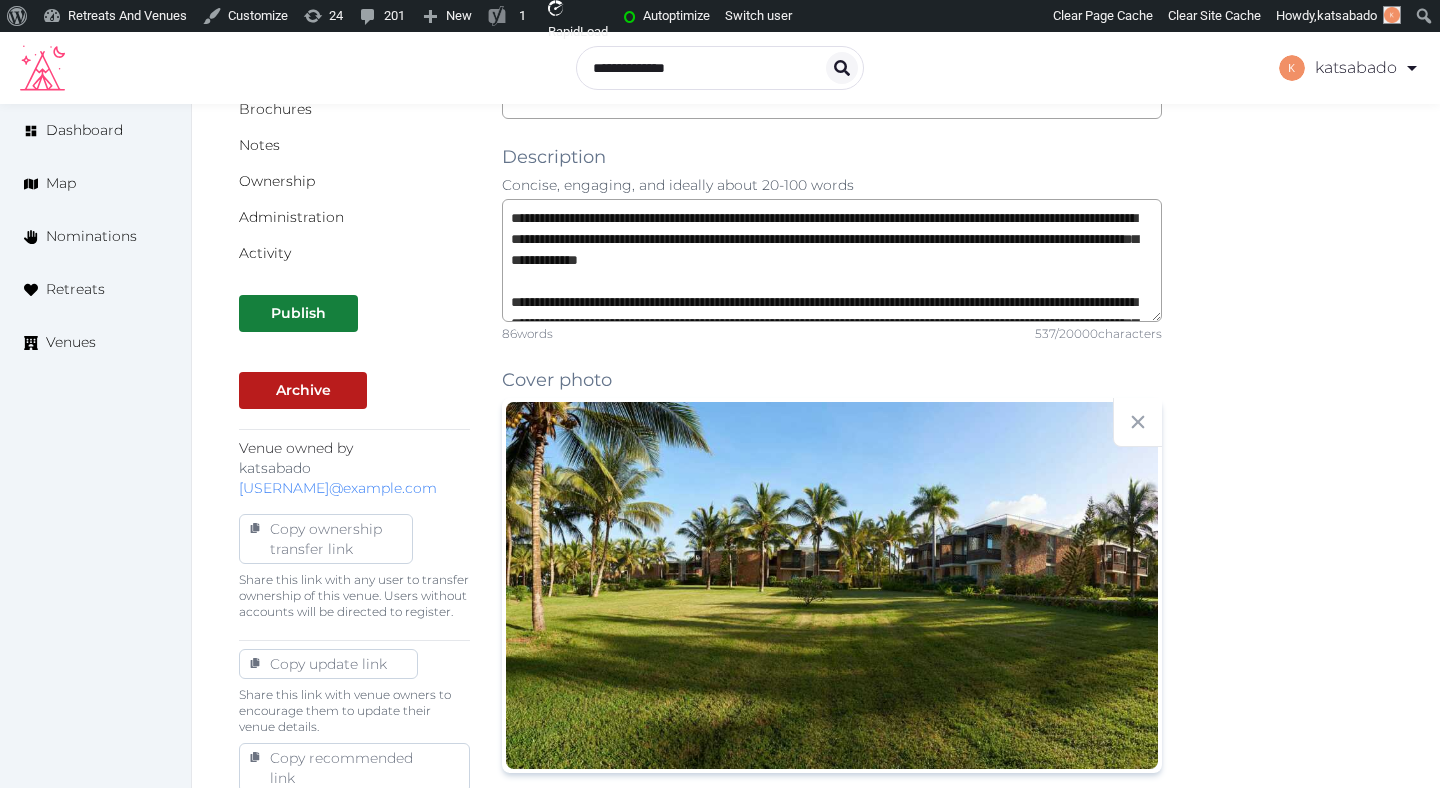 scroll, scrollTop: 408, scrollLeft: 0, axis: vertical 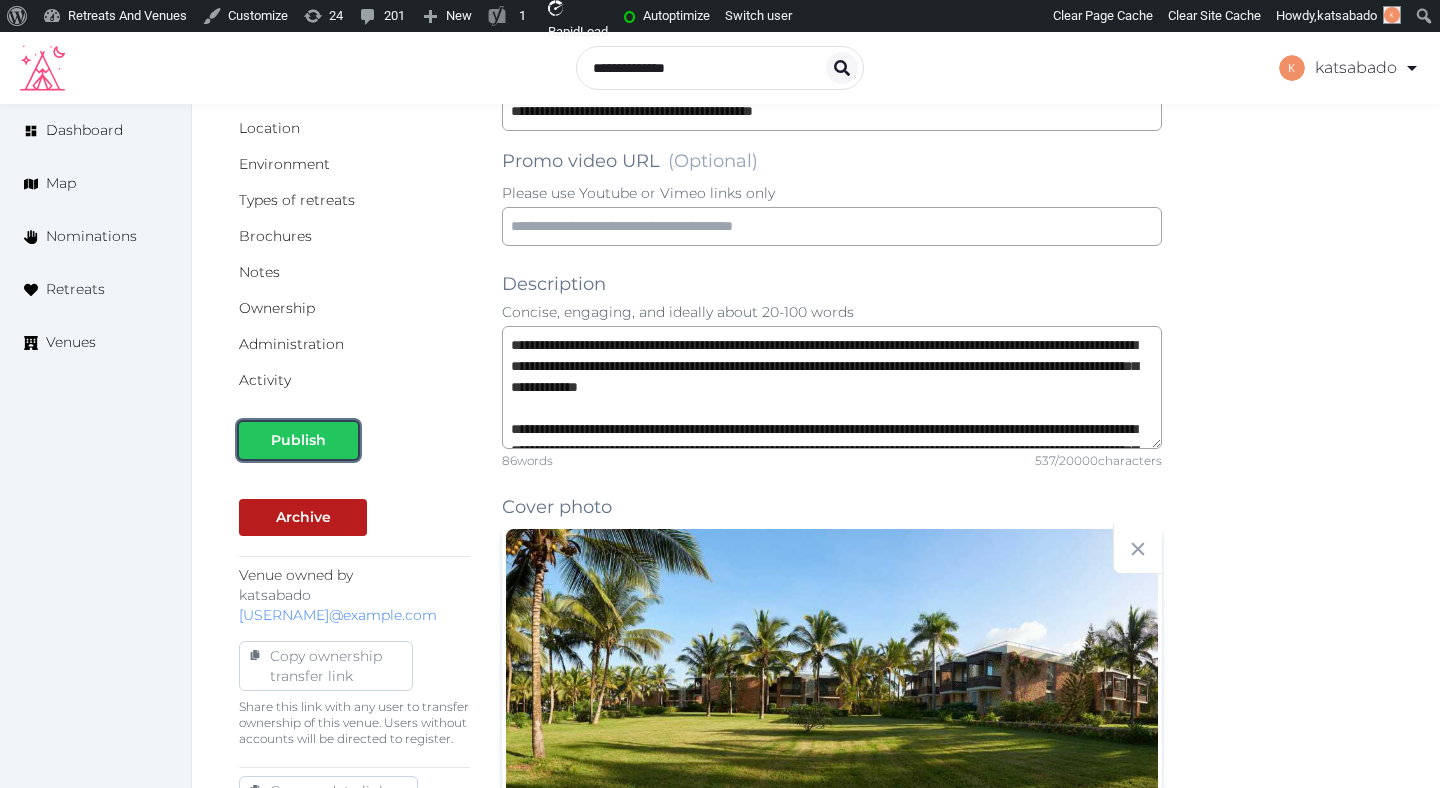 click on "Publish" at bounding box center [298, 440] 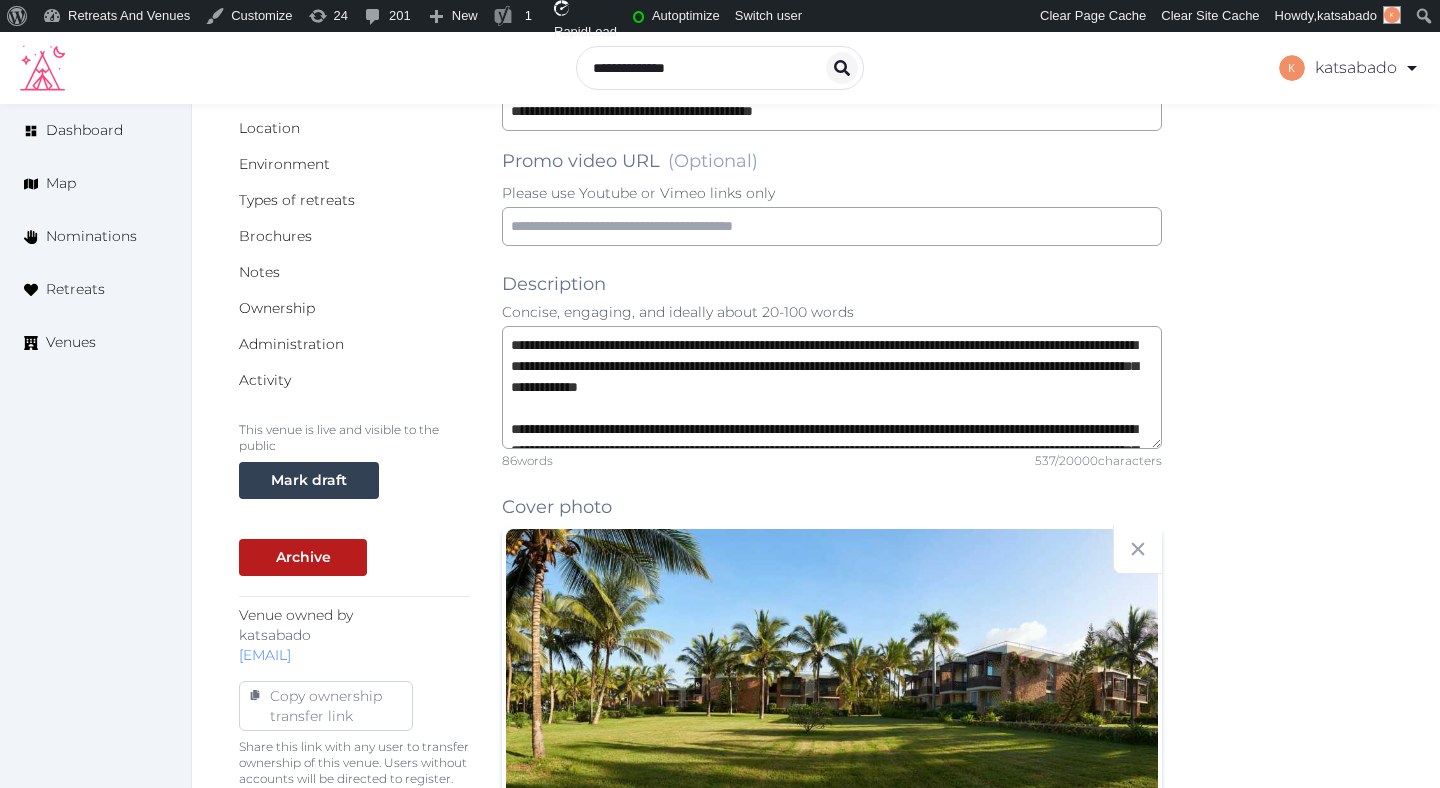 scroll, scrollTop: 0, scrollLeft: 0, axis: both 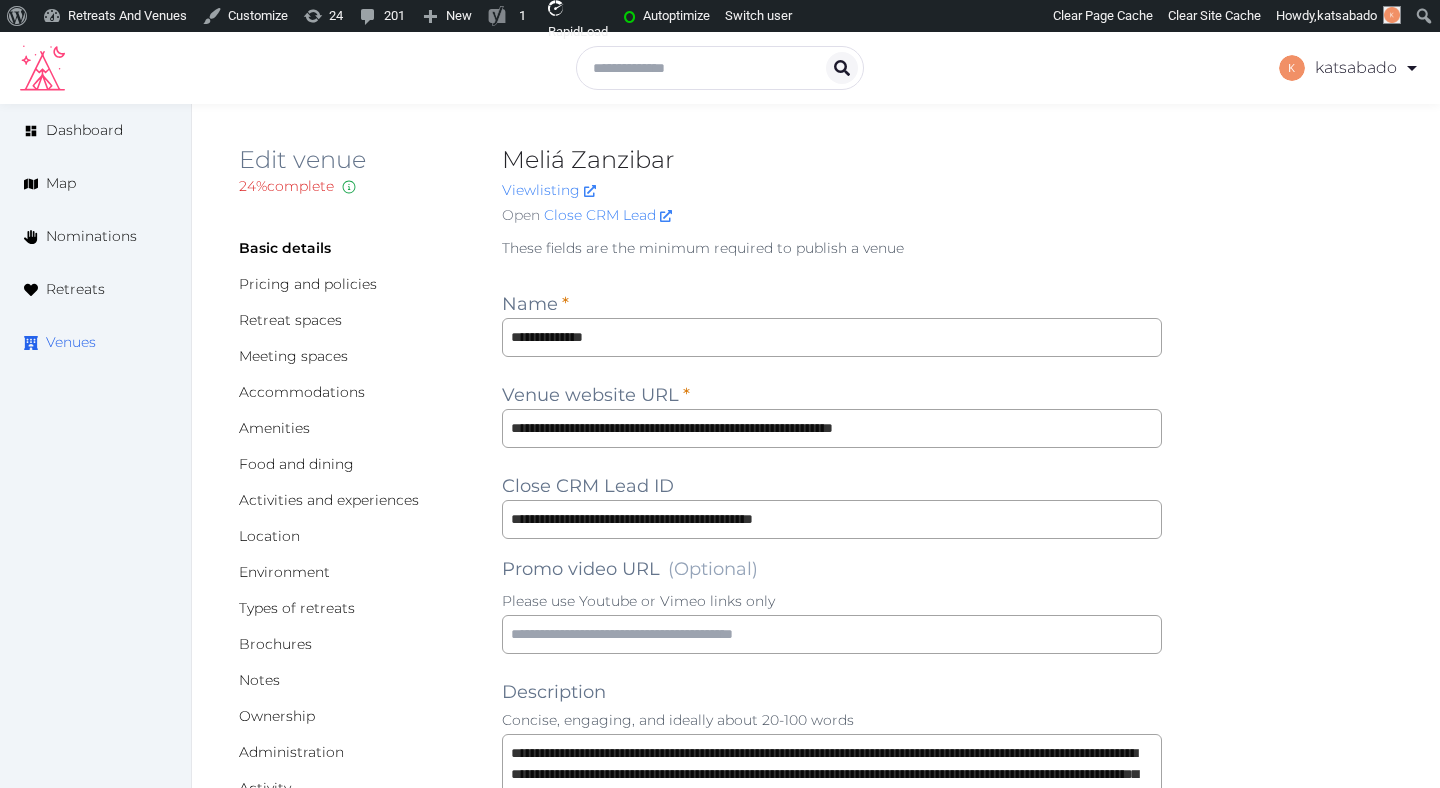 click on "Venues" at bounding box center (95, 342) 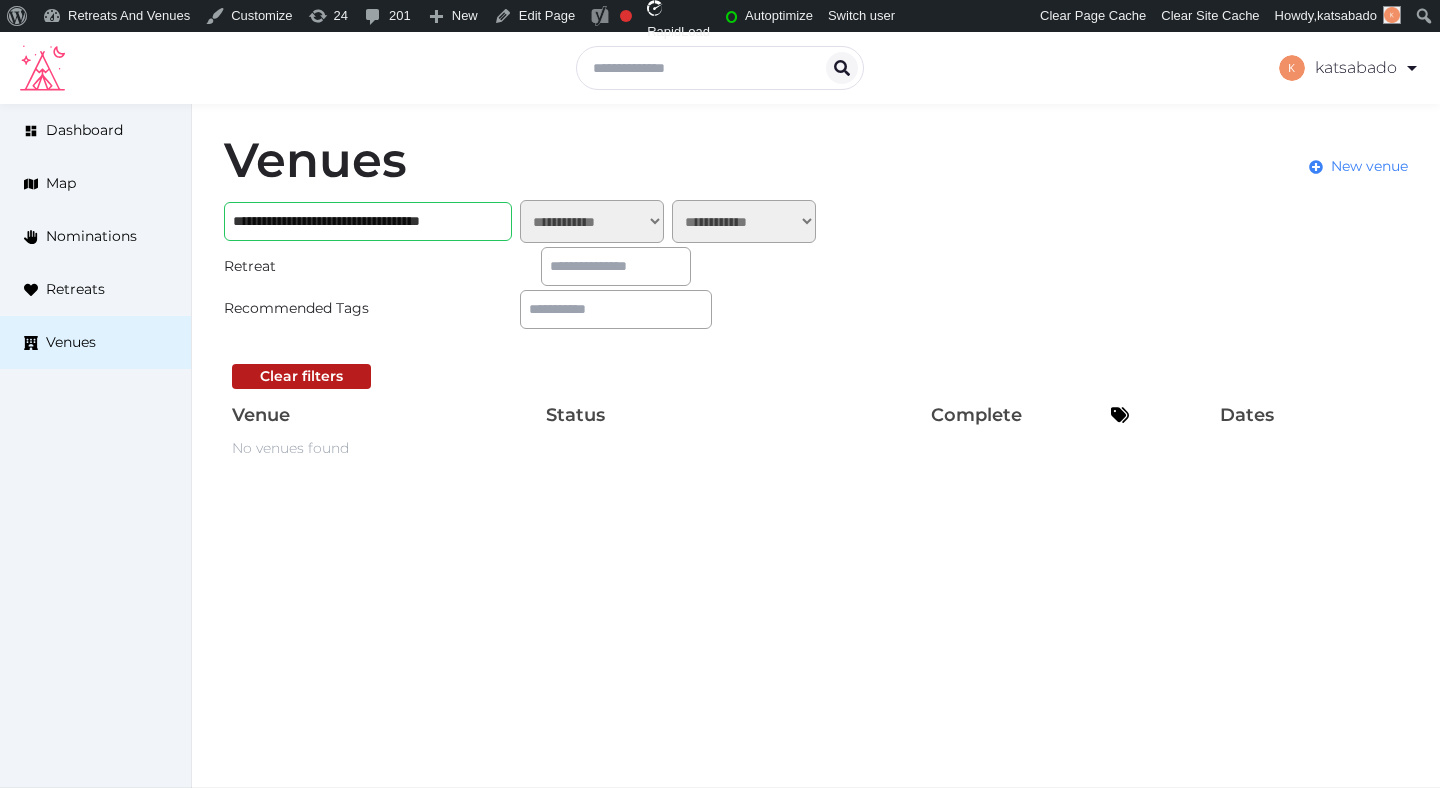 scroll, scrollTop: 0, scrollLeft: 0, axis: both 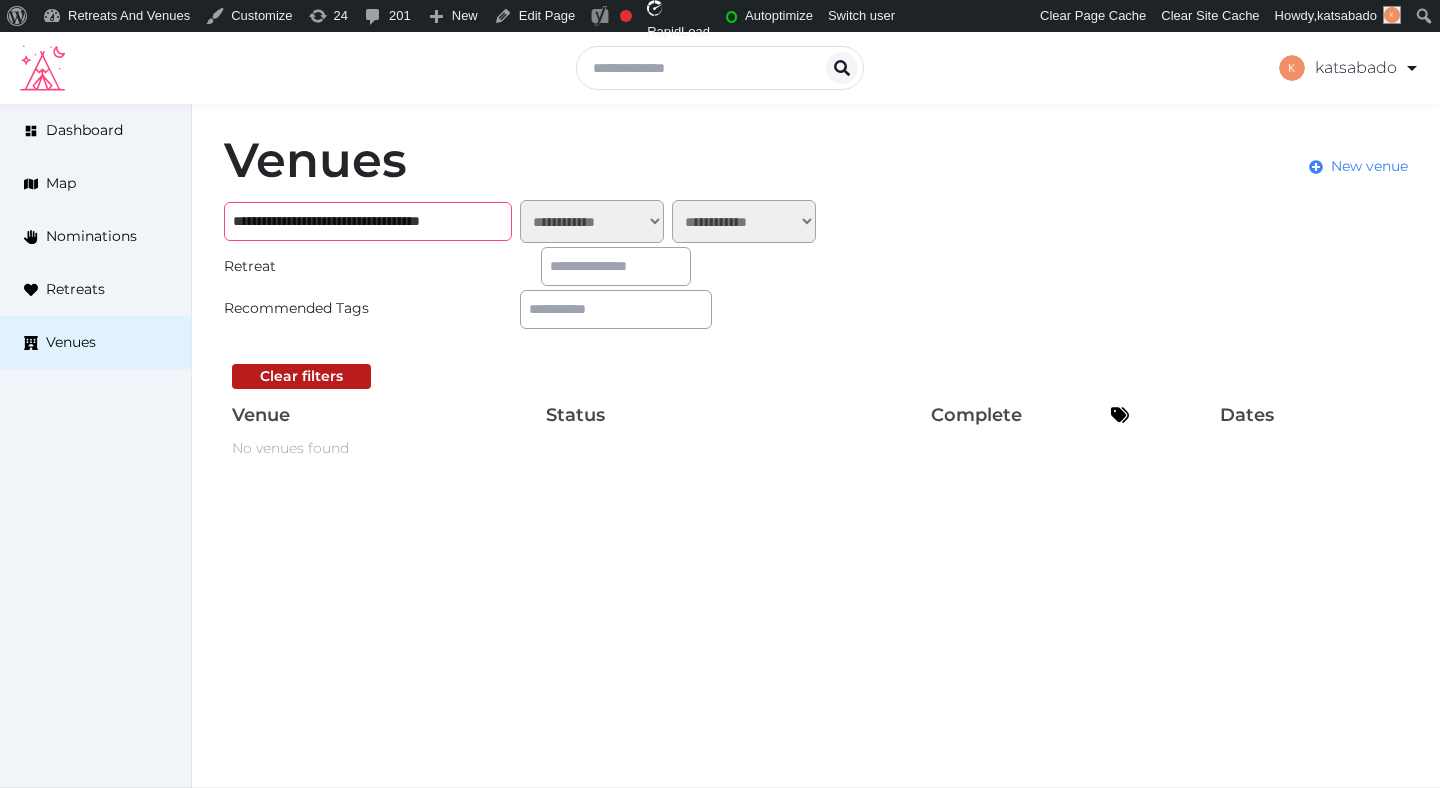 click on "**********" at bounding box center [368, 221] 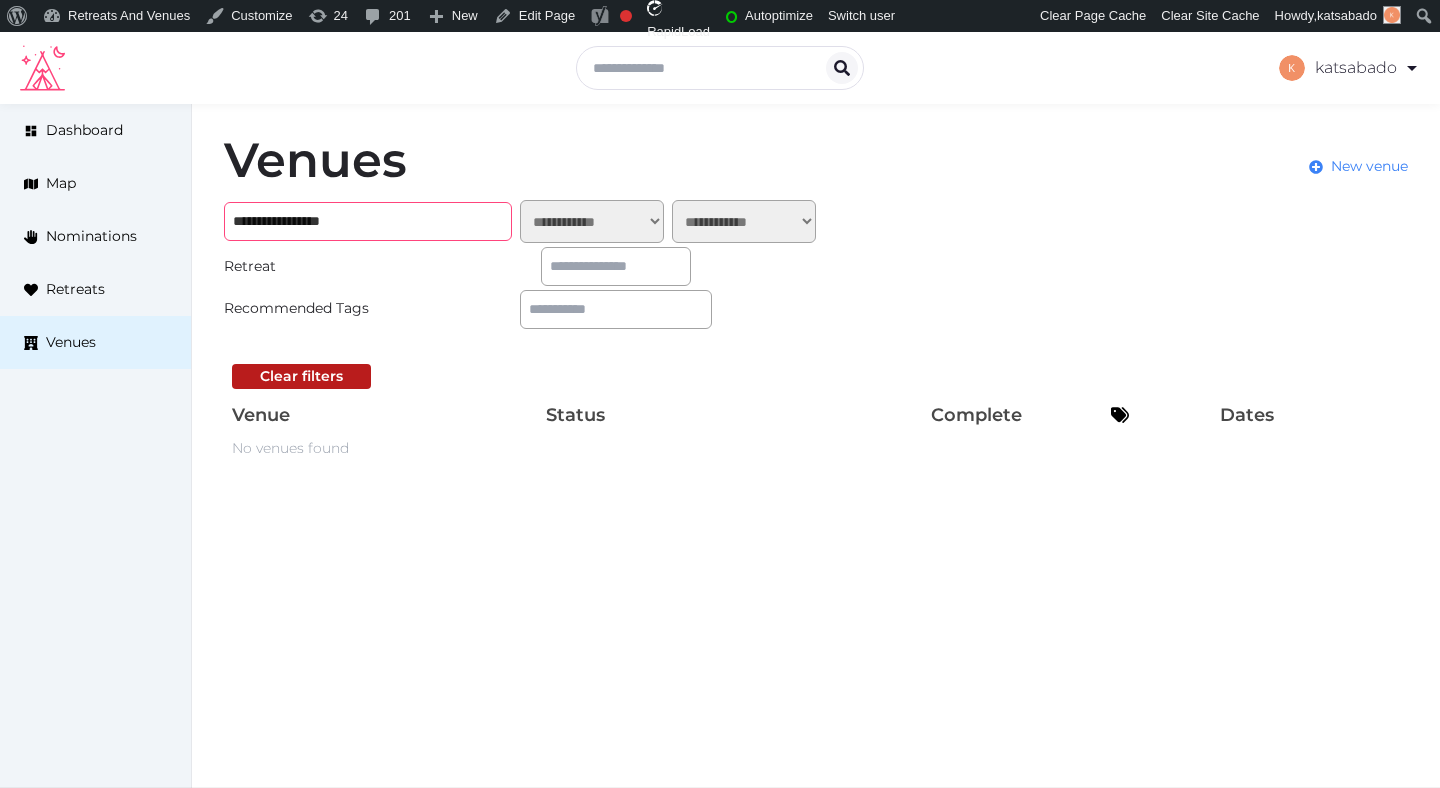 type on "**********" 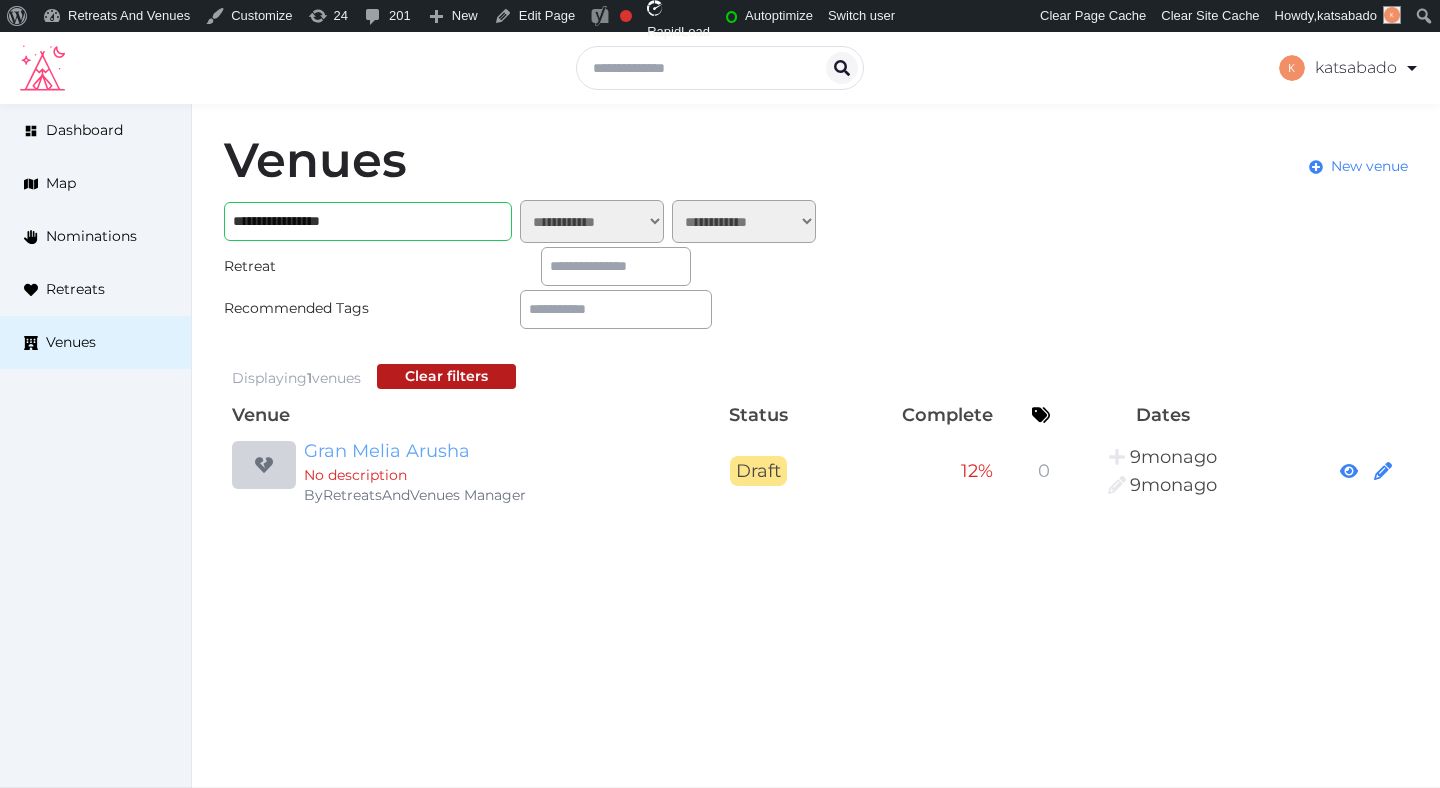 click on "Gran Melia Arusha" at bounding box center (496, 451) 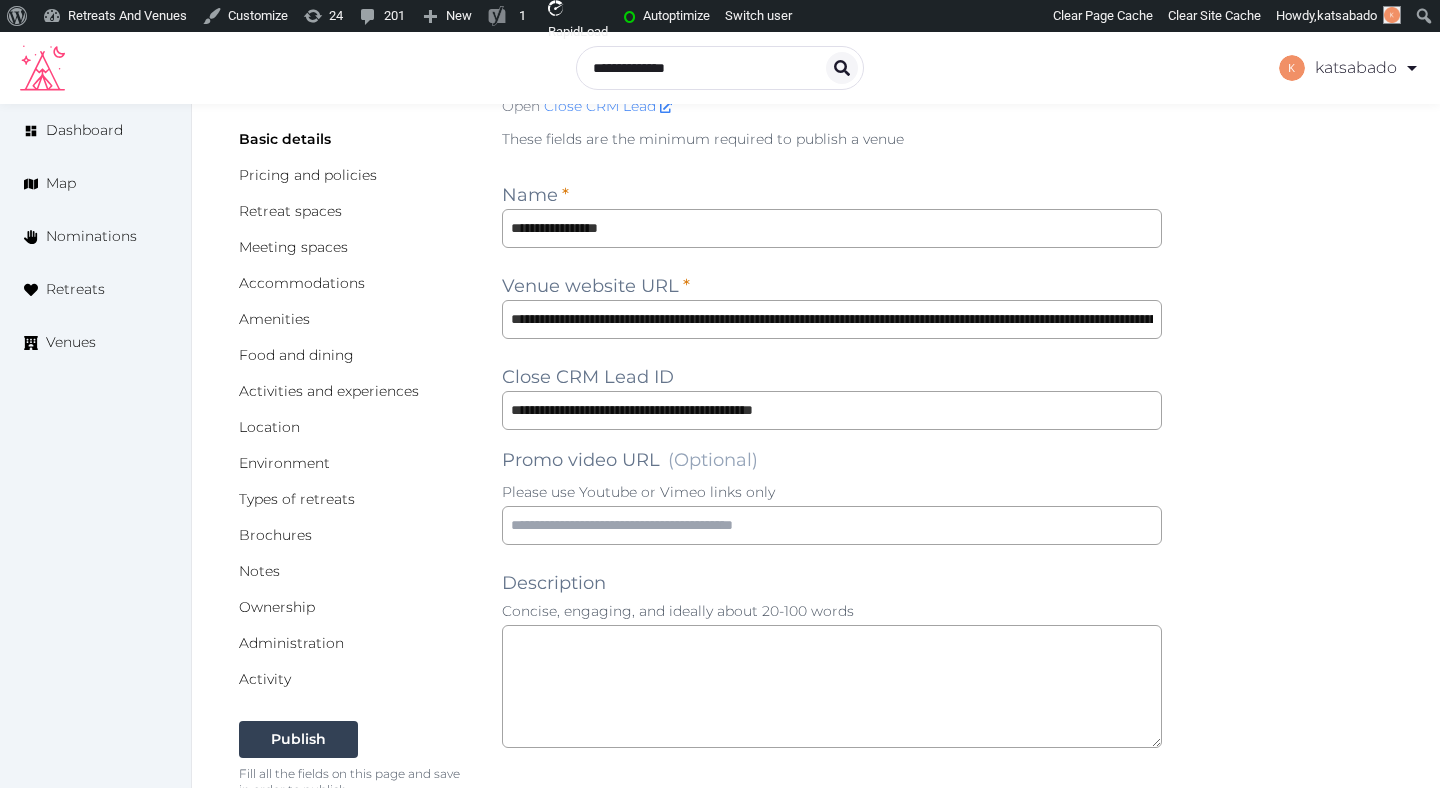 scroll, scrollTop: 104, scrollLeft: 0, axis: vertical 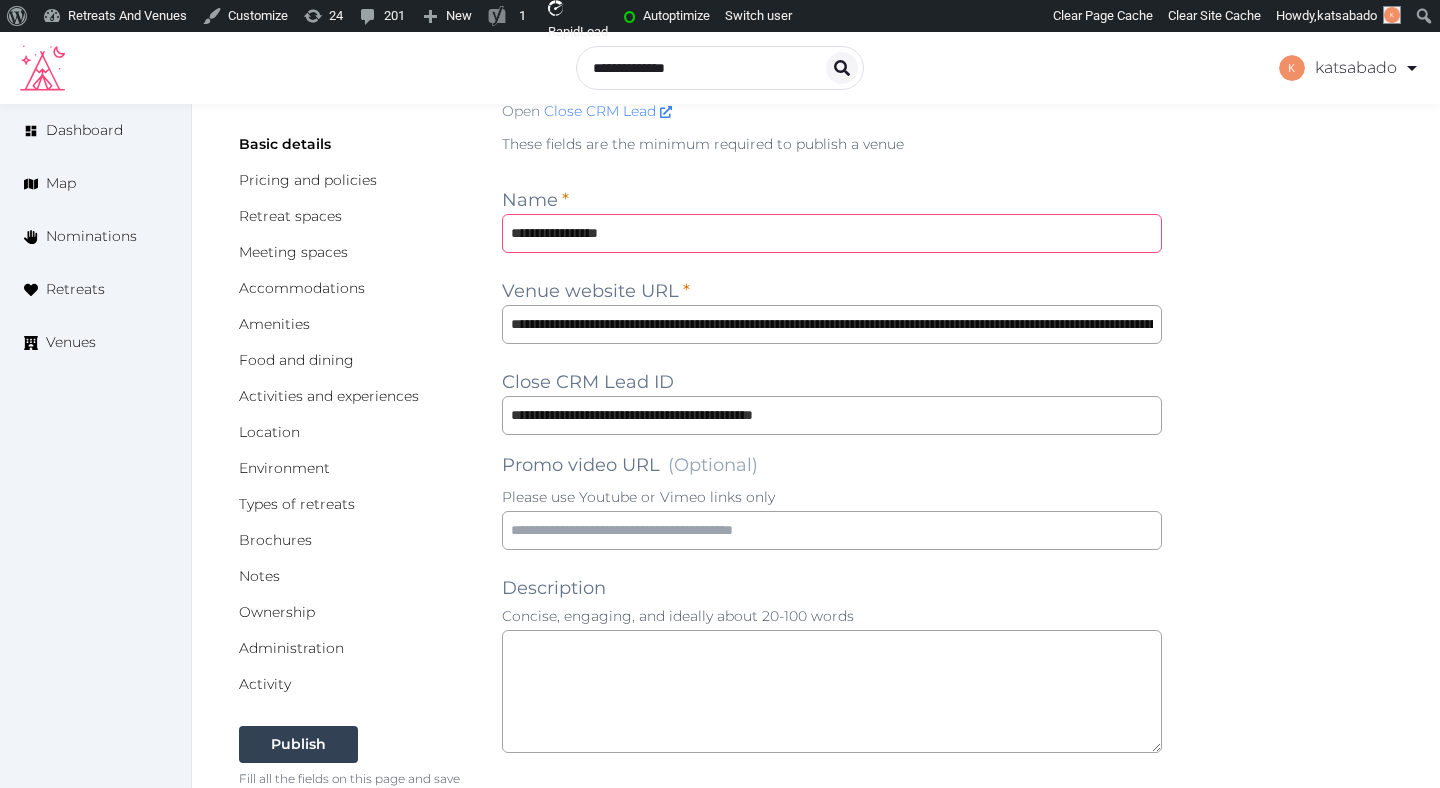 click on "**********" at bounding box center (832, 233) 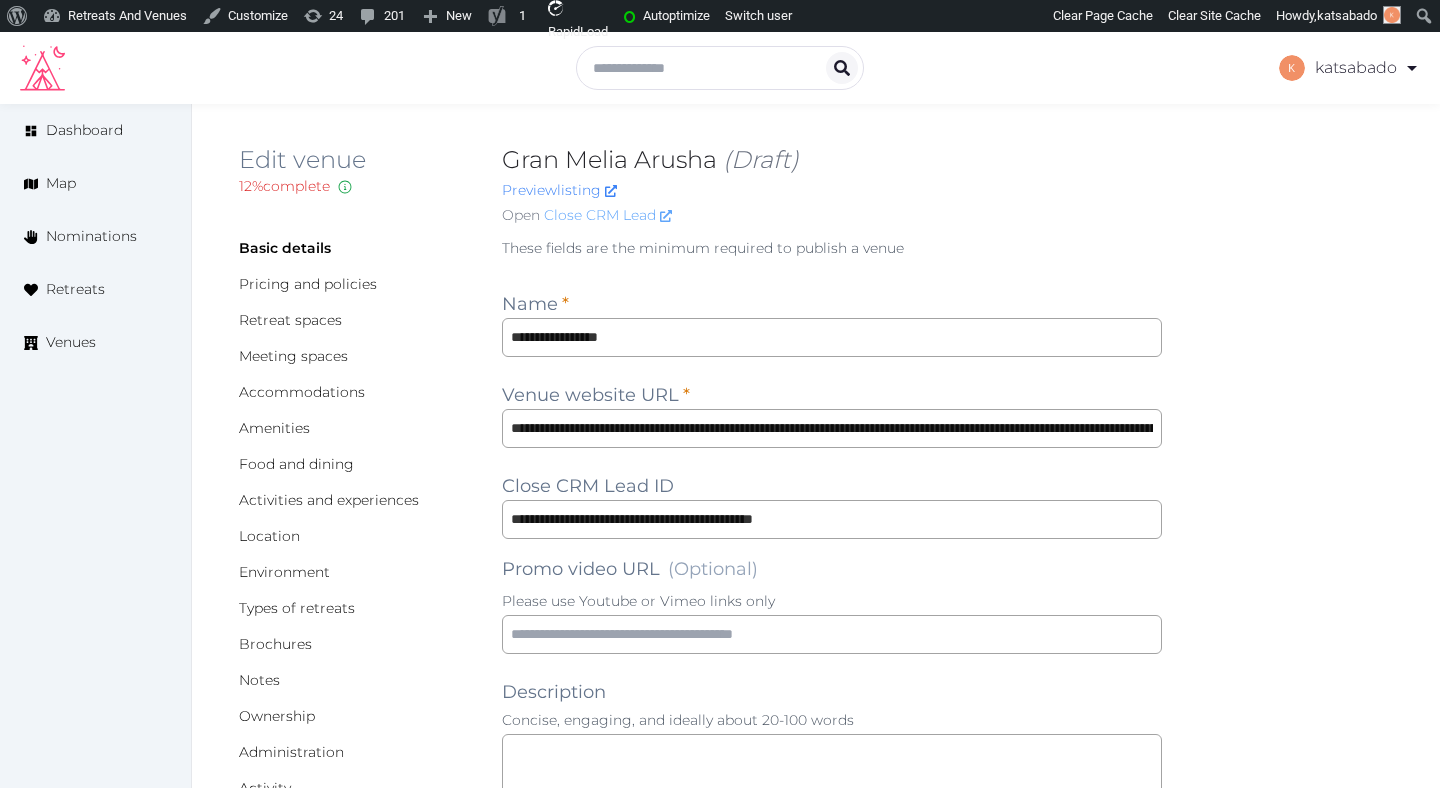 click on "Close CRM Lead" at bounding box center (608, 215) 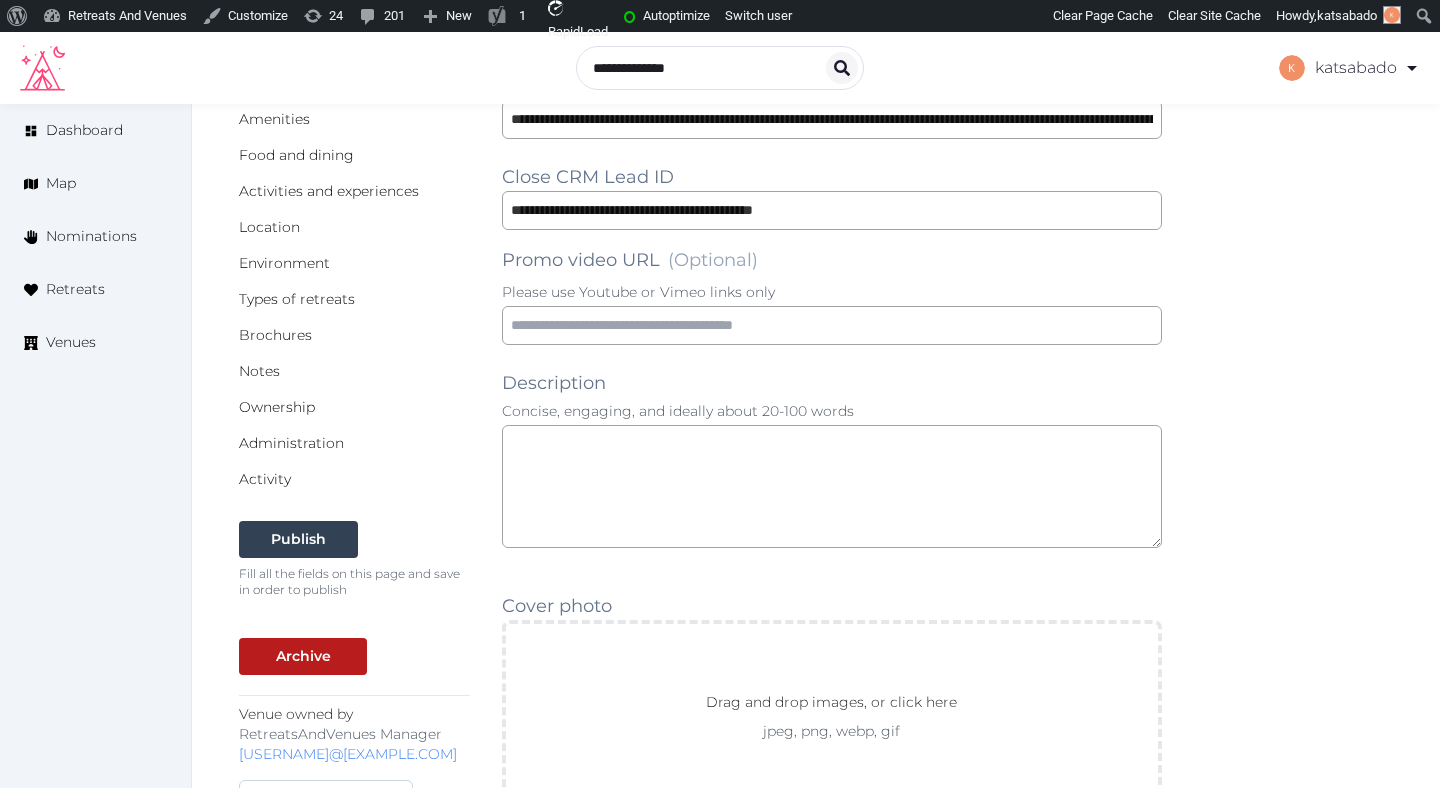 scroll, scrollTop: 313, scrollLeft: 0, axis: vertical 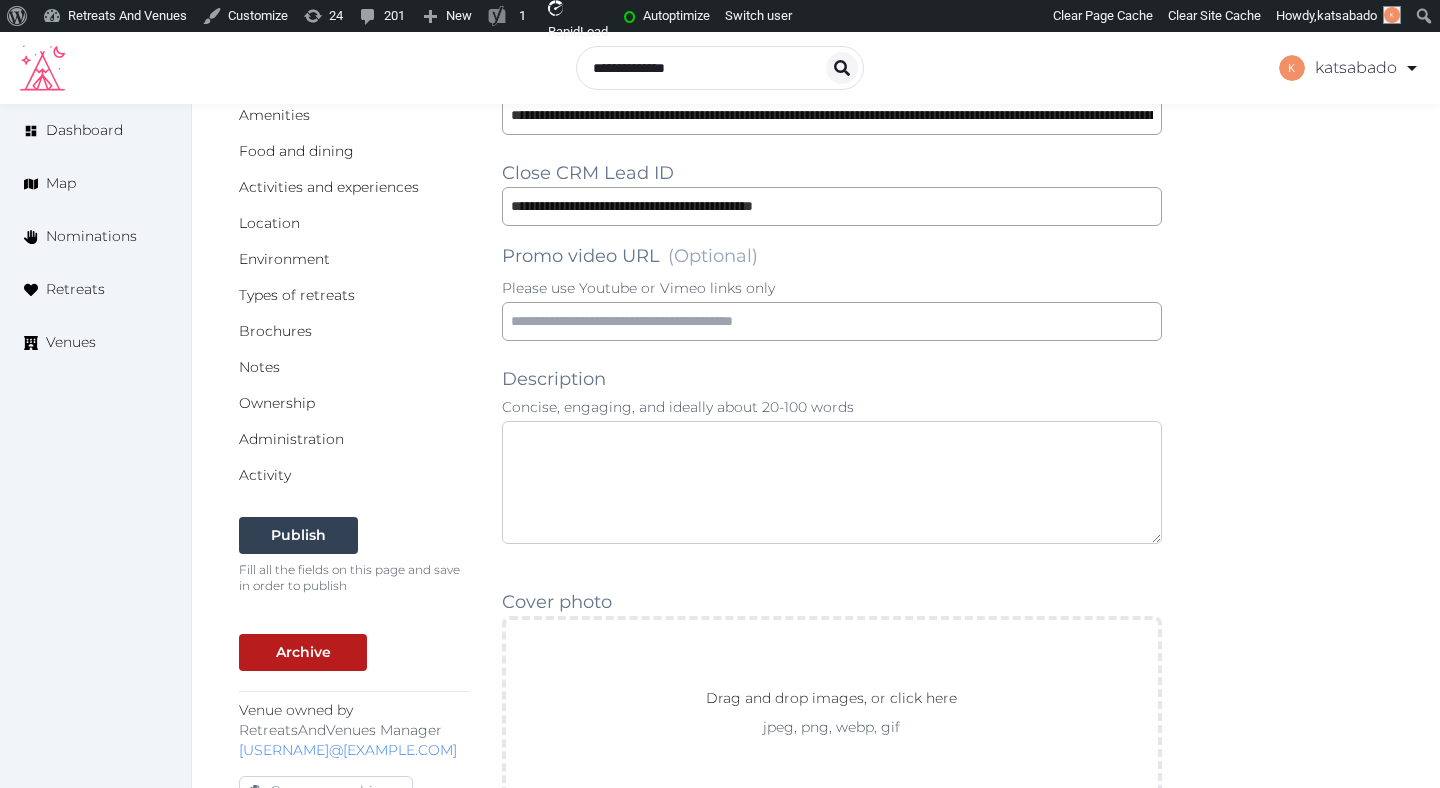 click at bounding box center (832, 482) 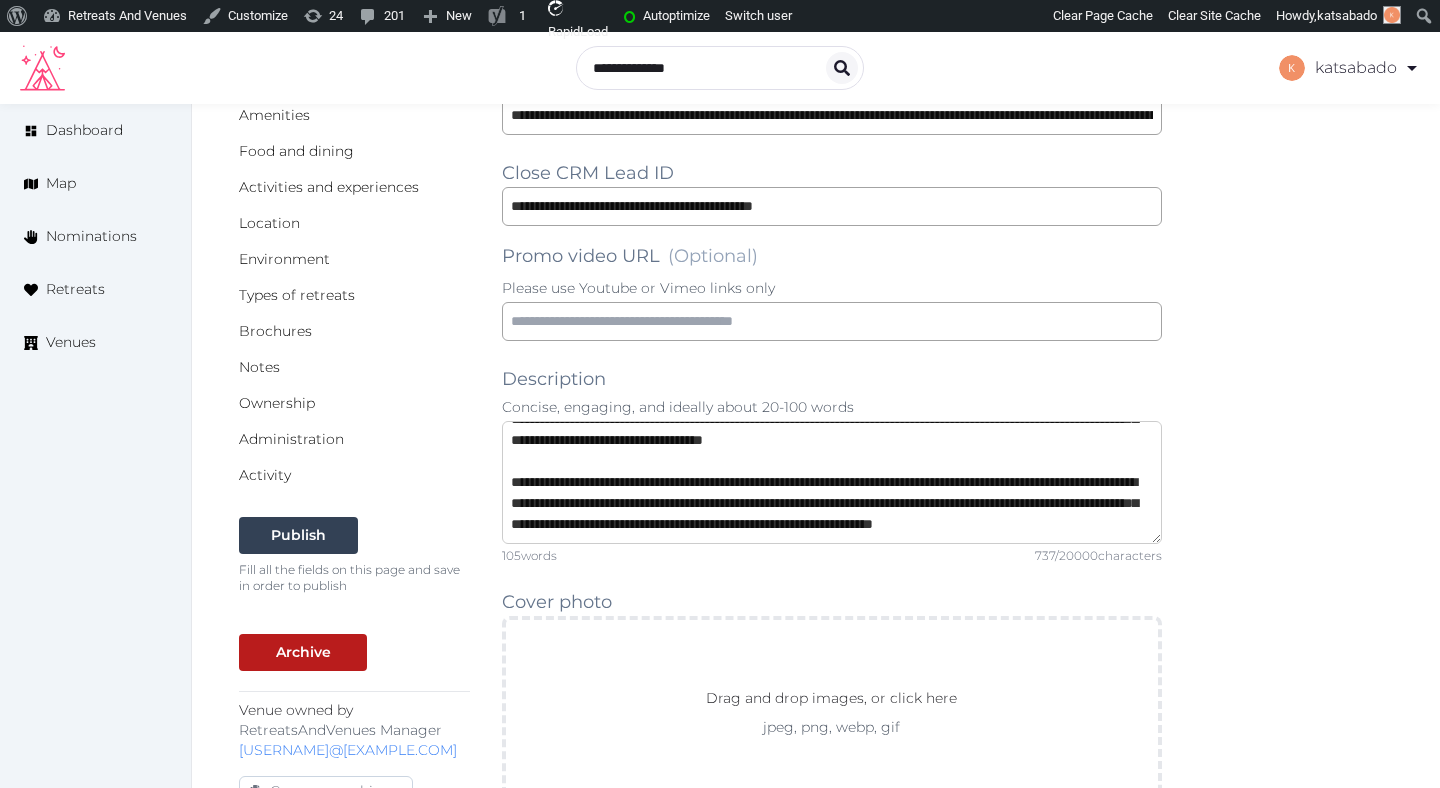 scroll, scrollTop: 105, scrollLeft: 0, axis: vertical 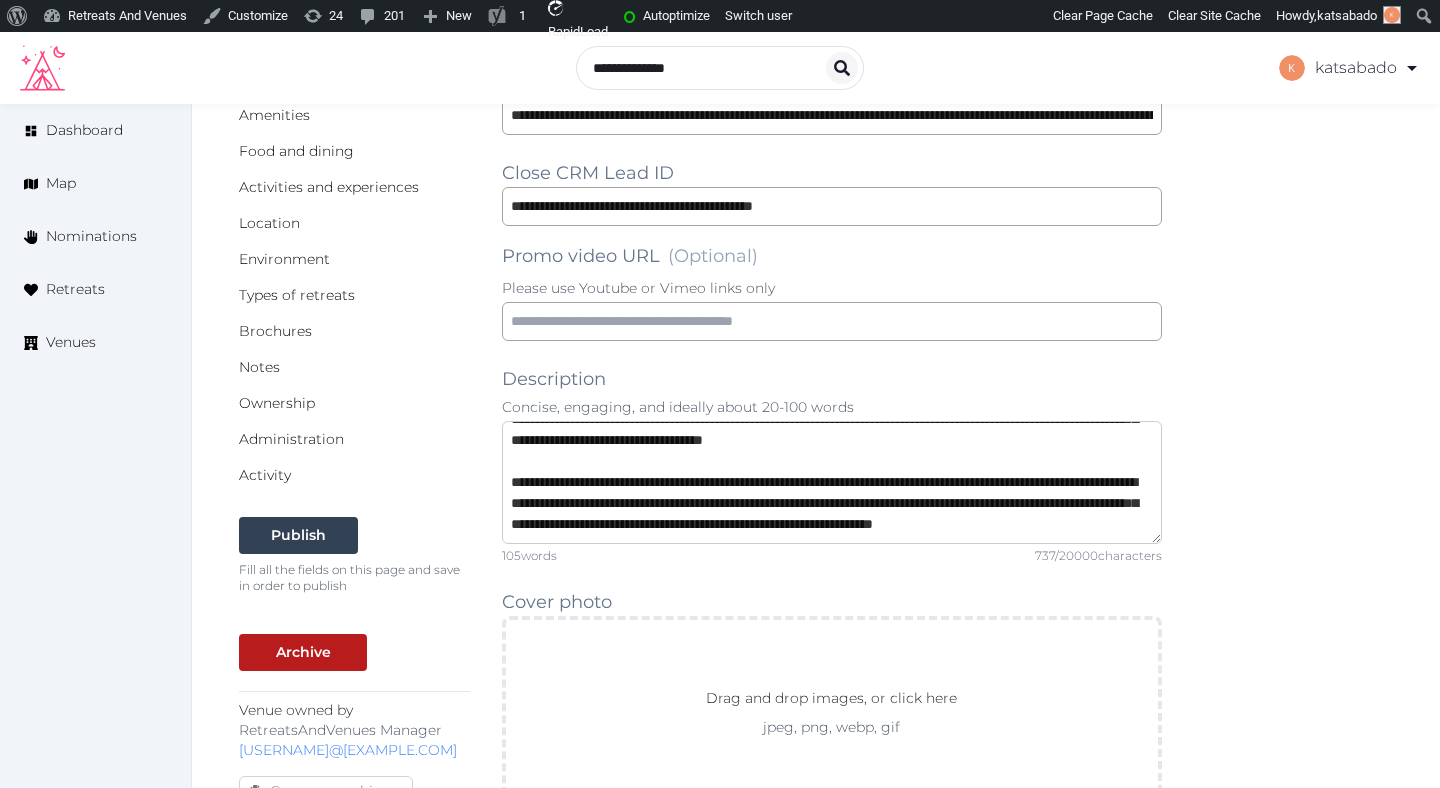 drag, startPoint x: 732, startPoint y: 461, endPoint x: 610, endPoint y: 464, distance: 122.03688 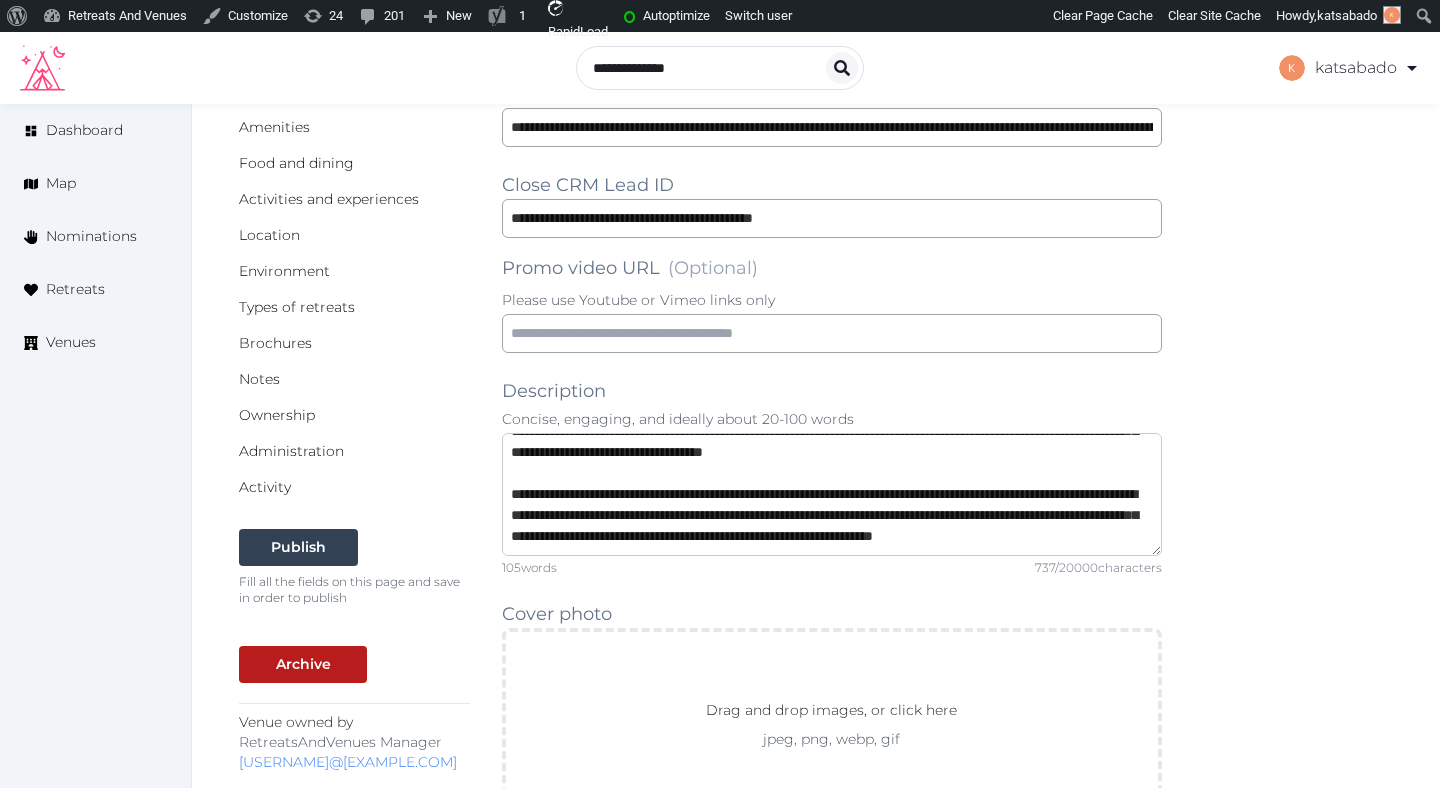 scroll, scrollTop: 281, scrollLeft: 0, axis: vertical 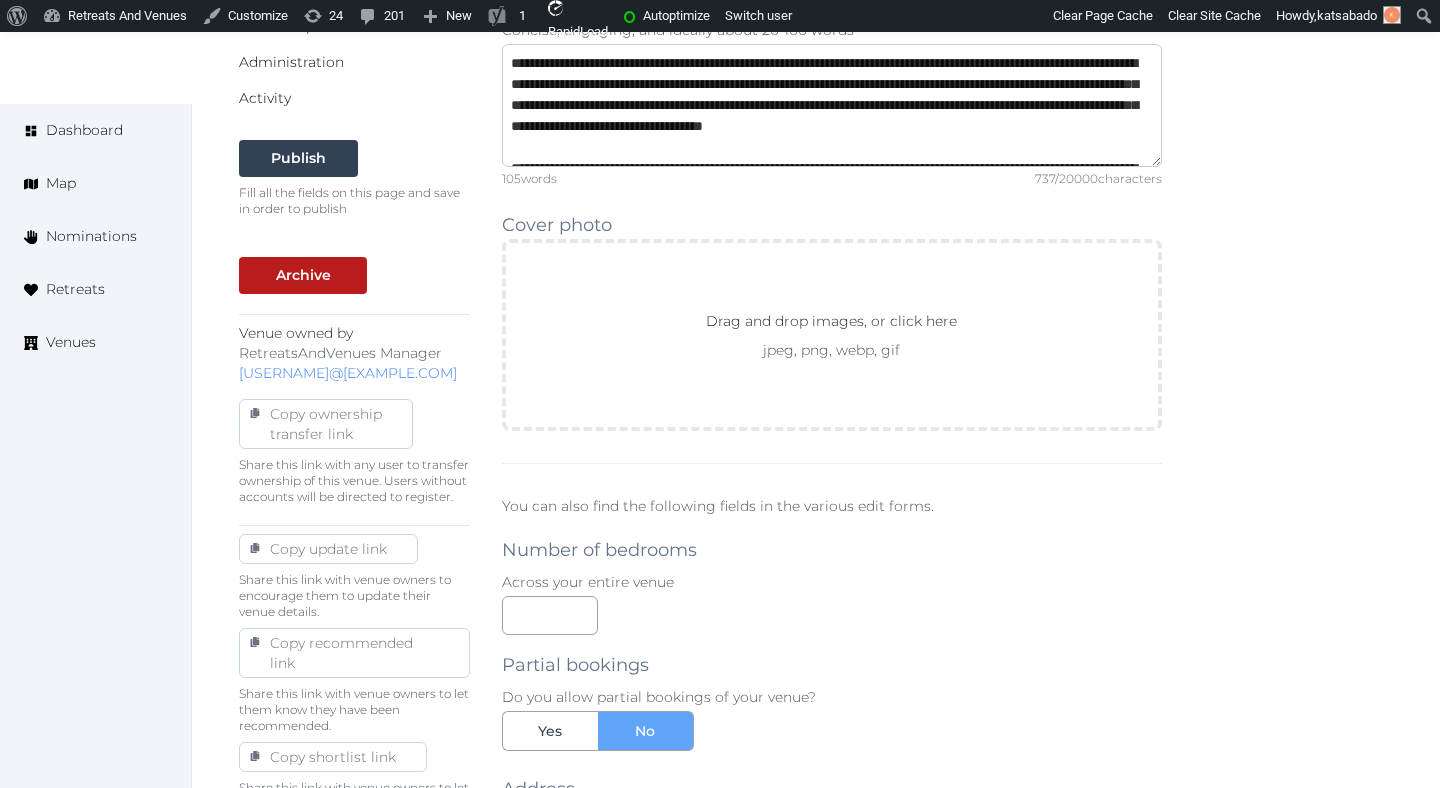 type on "**********" 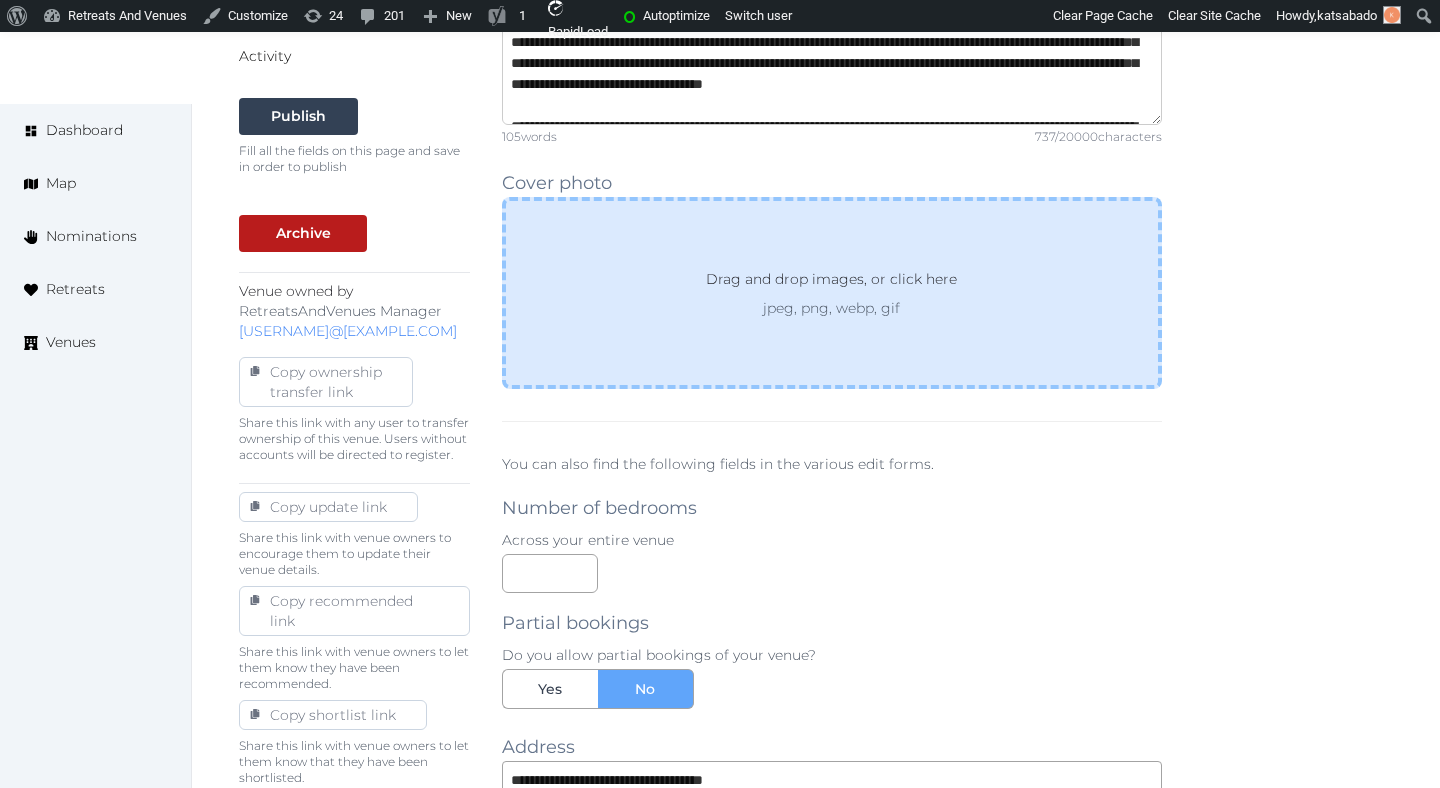 scroll, scrollTop: 745, scrollLeft: 0, axis: vertical 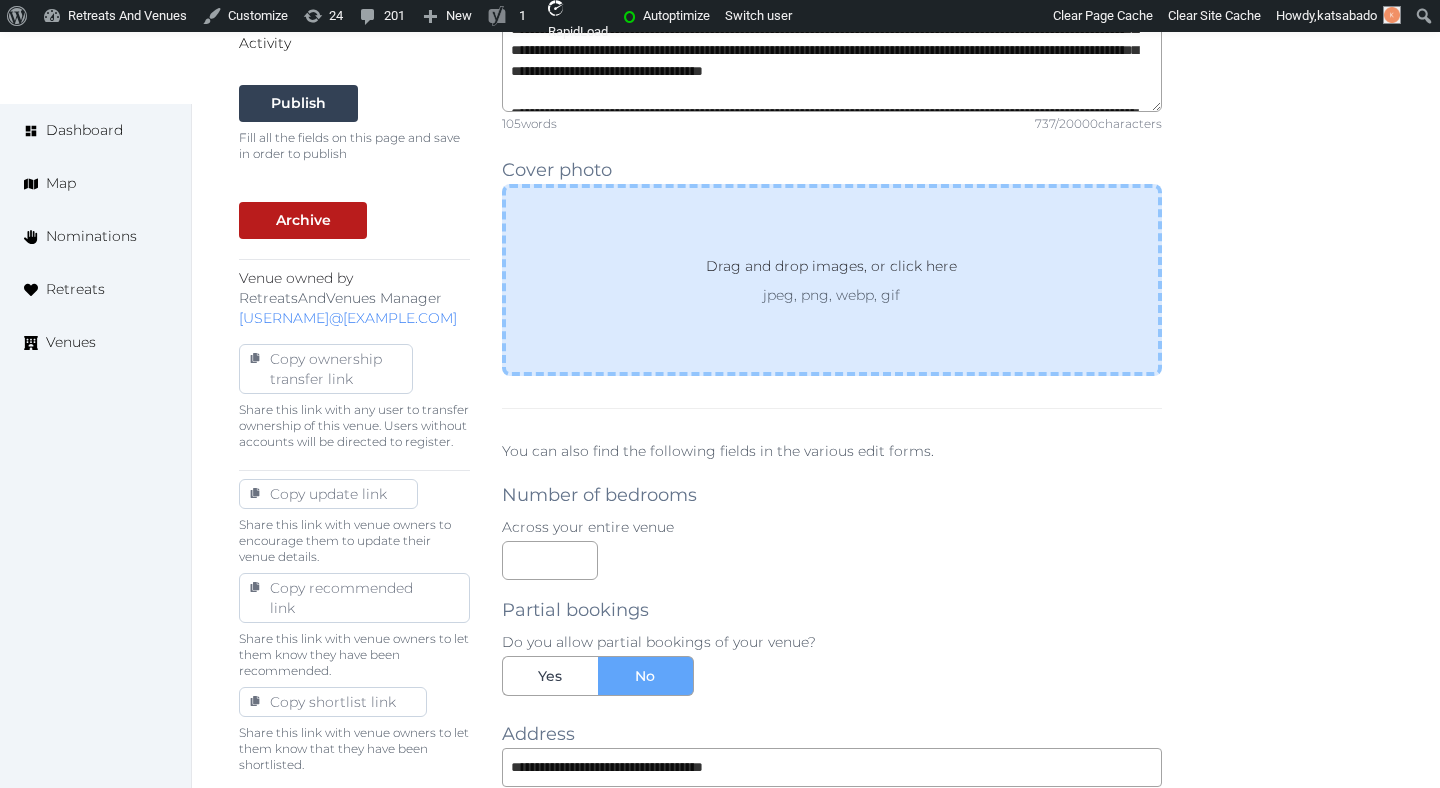 click on "Drag and drop images, or click here jpeg, png, webp, gif" at bounding box center [832, 280] 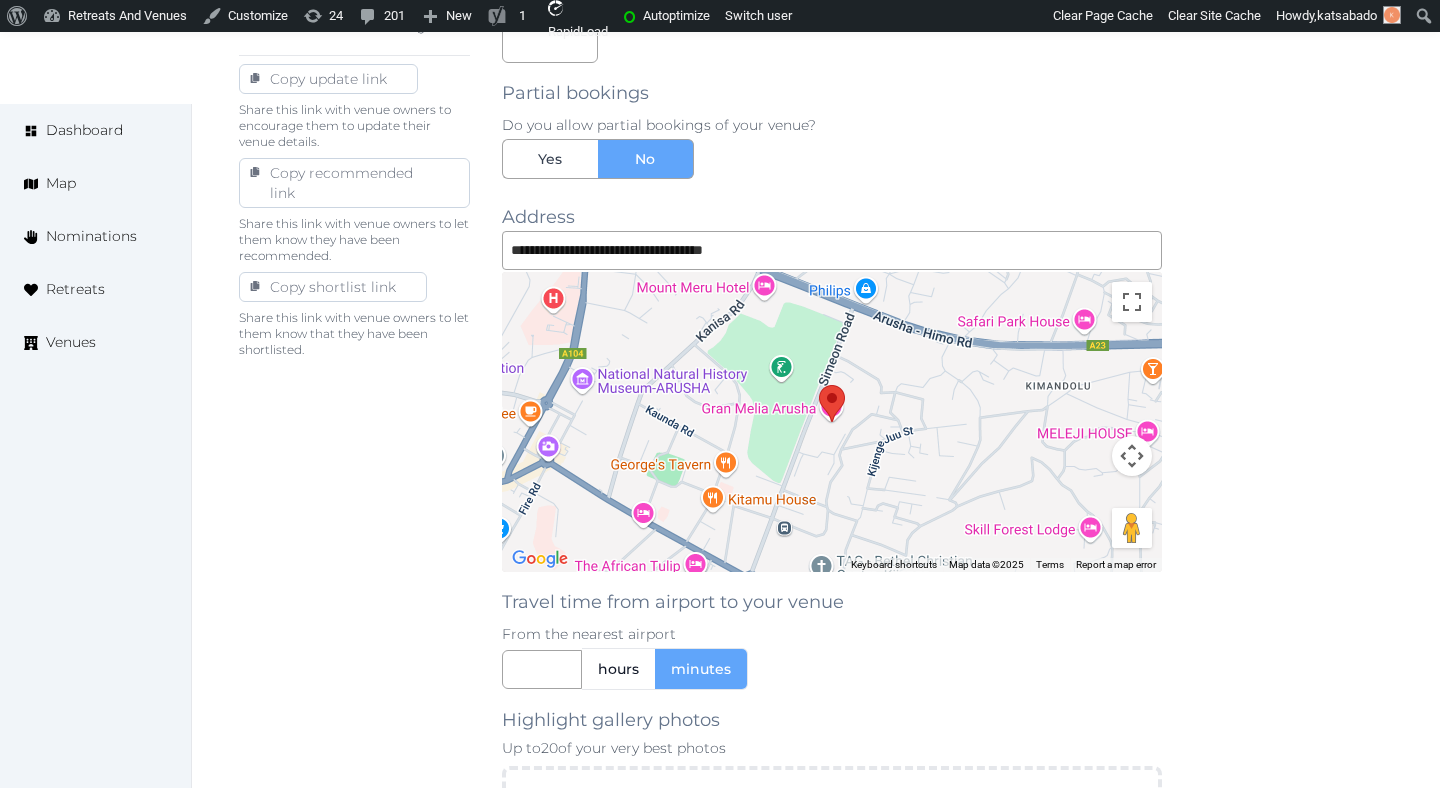 scroll, scrollTop: 1169, scrollLeft: 0, axis: vertical 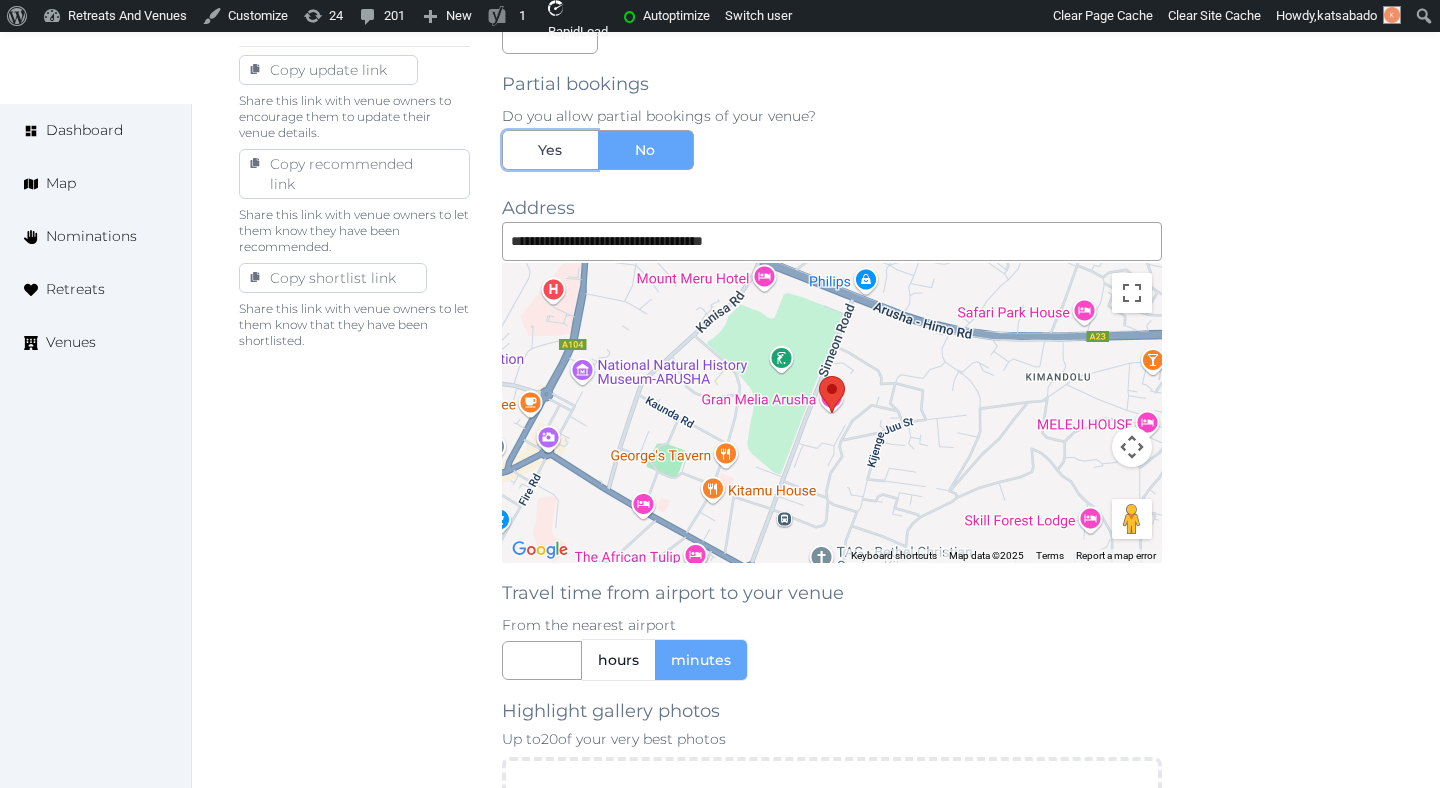 click on "Yes" at bounding box center (550, 150) 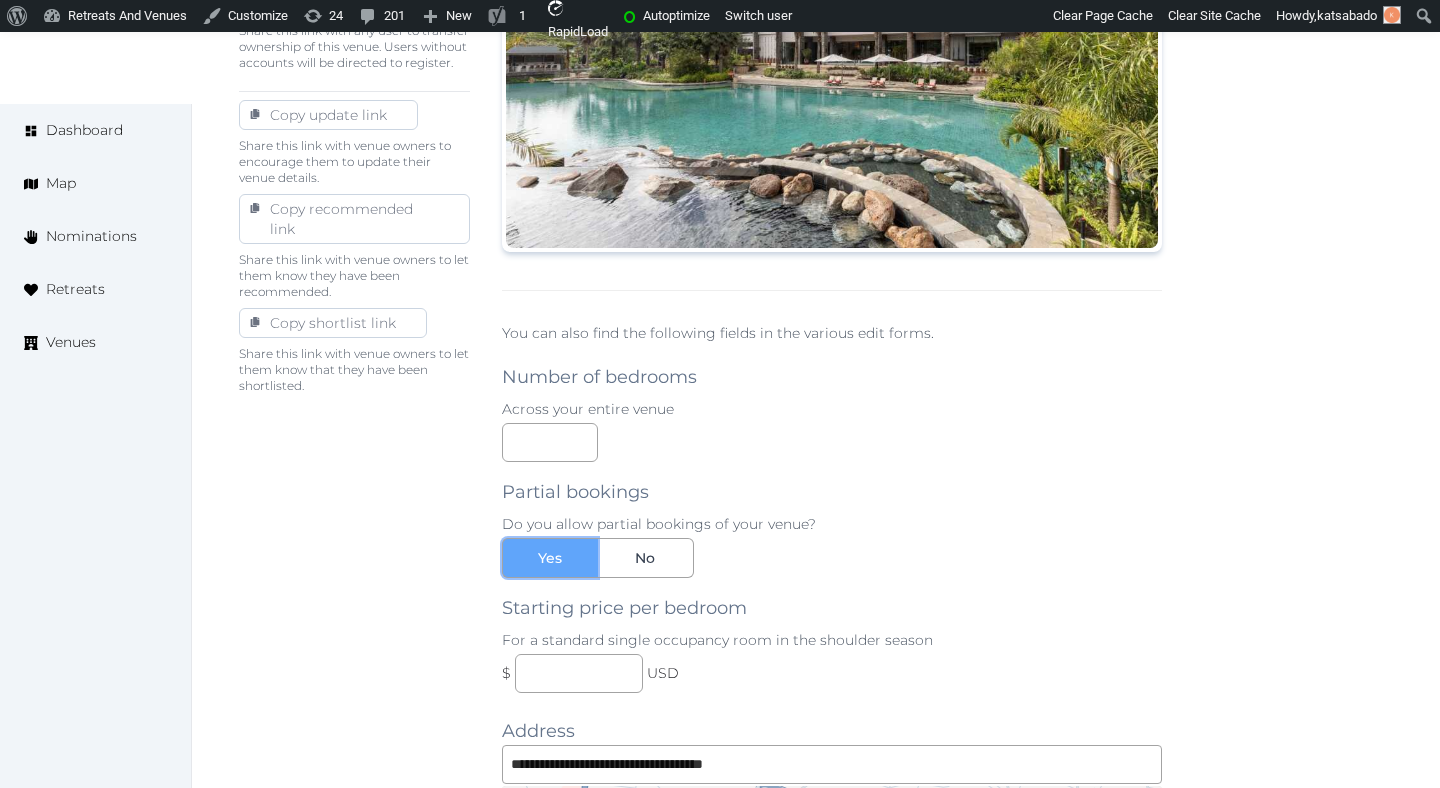 scroll, scrollTop: 984, scrollLeft: 0, axis: vertical 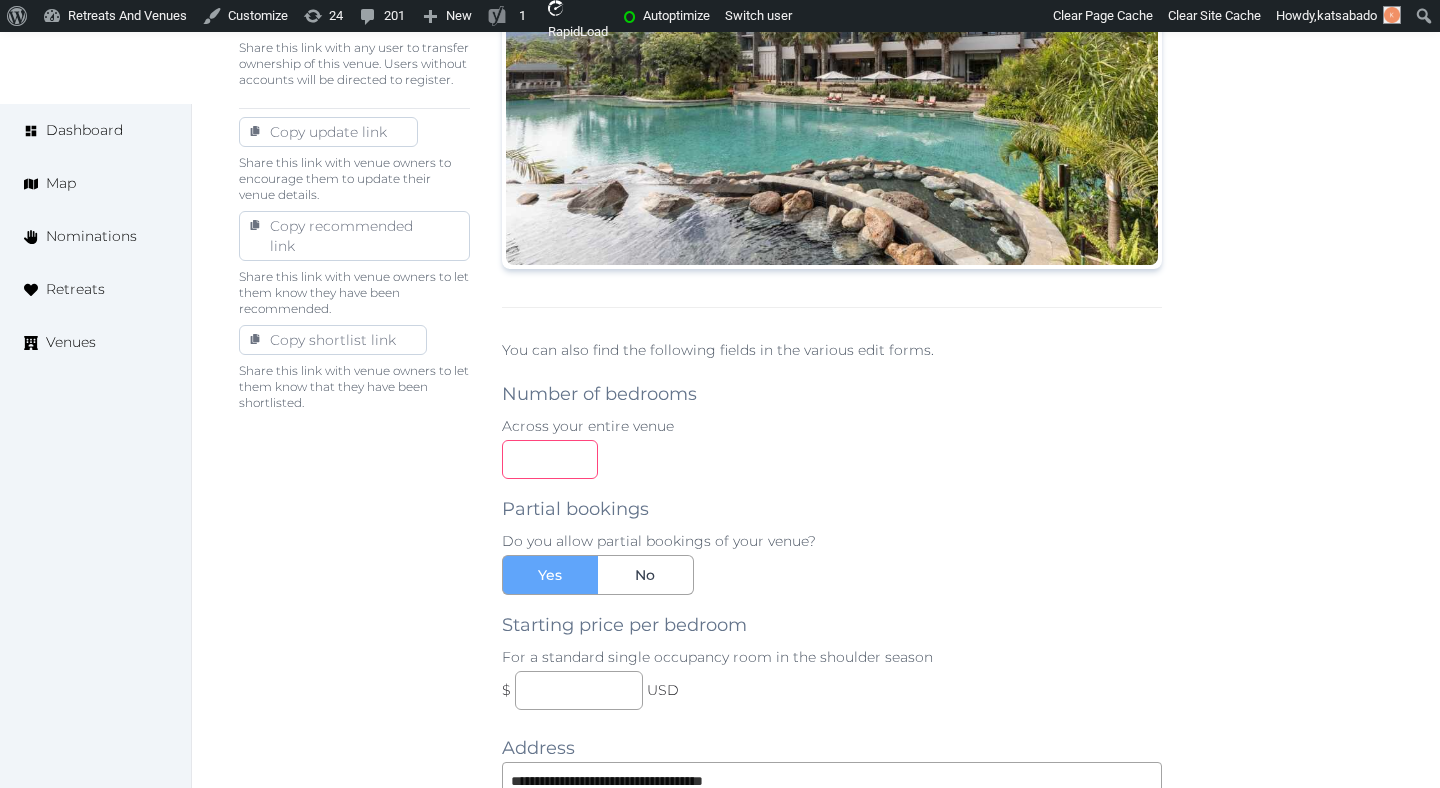 click at bounding box center (550, 459) 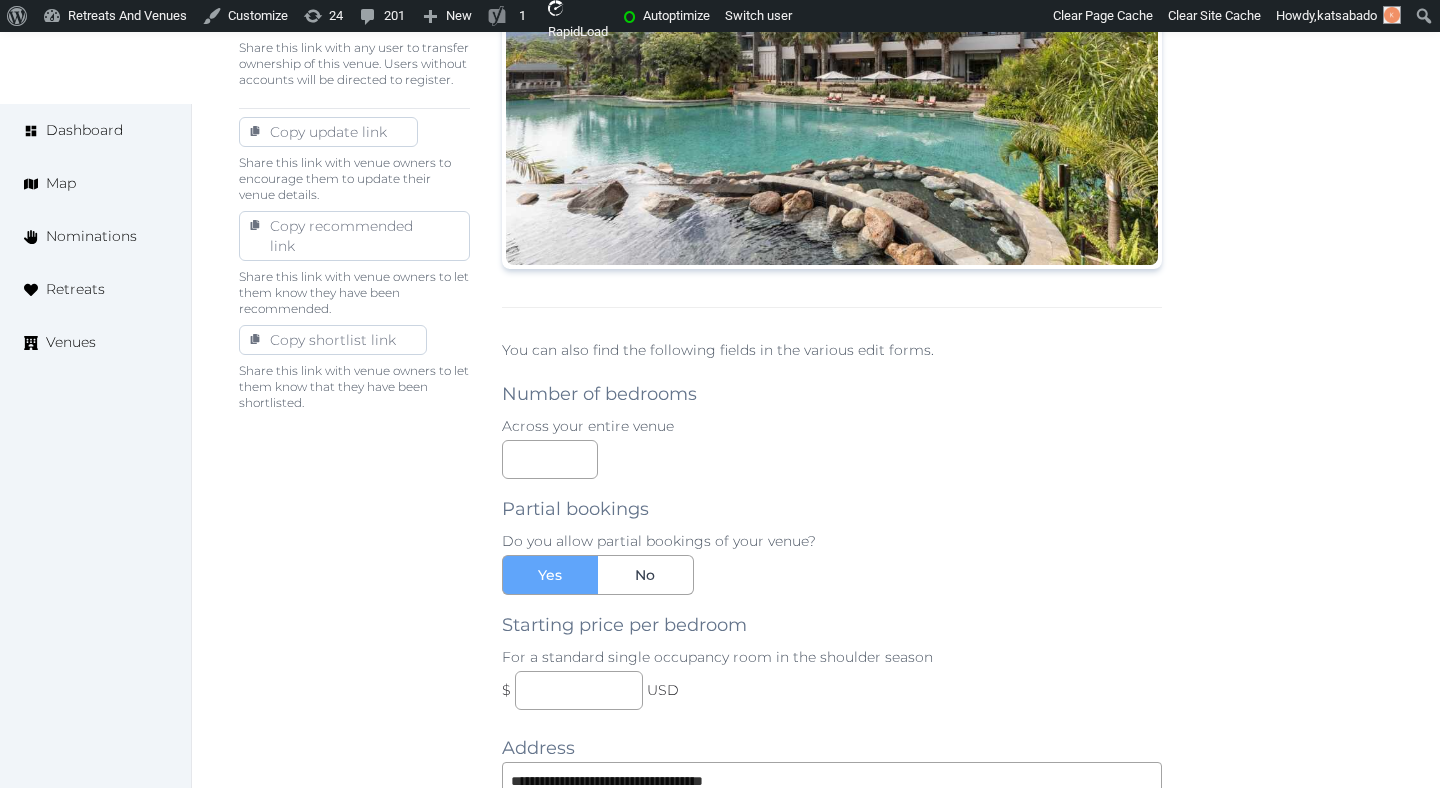 click on "Basic details Pricing and policies Retreat spaces Meeting spaces Accommodations Amenities Food and dining Activities and experiences Location Environment Types of retreats Brochures Notes Ownership Administration Activity Publish Fill all the fields on this page and save in order to   publish Archive Venue owned by RetreatsAndVenues Manager c.o.r.e.y.sanford@retreatsandvenues.com Copy ownership transfer link Share this link with any user to transfer ownership of this venue. Users without accounts will be directed to register. Copy update link Share this link with venue owners to encourage them to update their venue details. Copy recommended link Share this link with venue owners to let them know they have been recommended. Copy shortlist link Share this link with venue owners to let them know that they have been shortlisted." at bounding box center [354, 444] 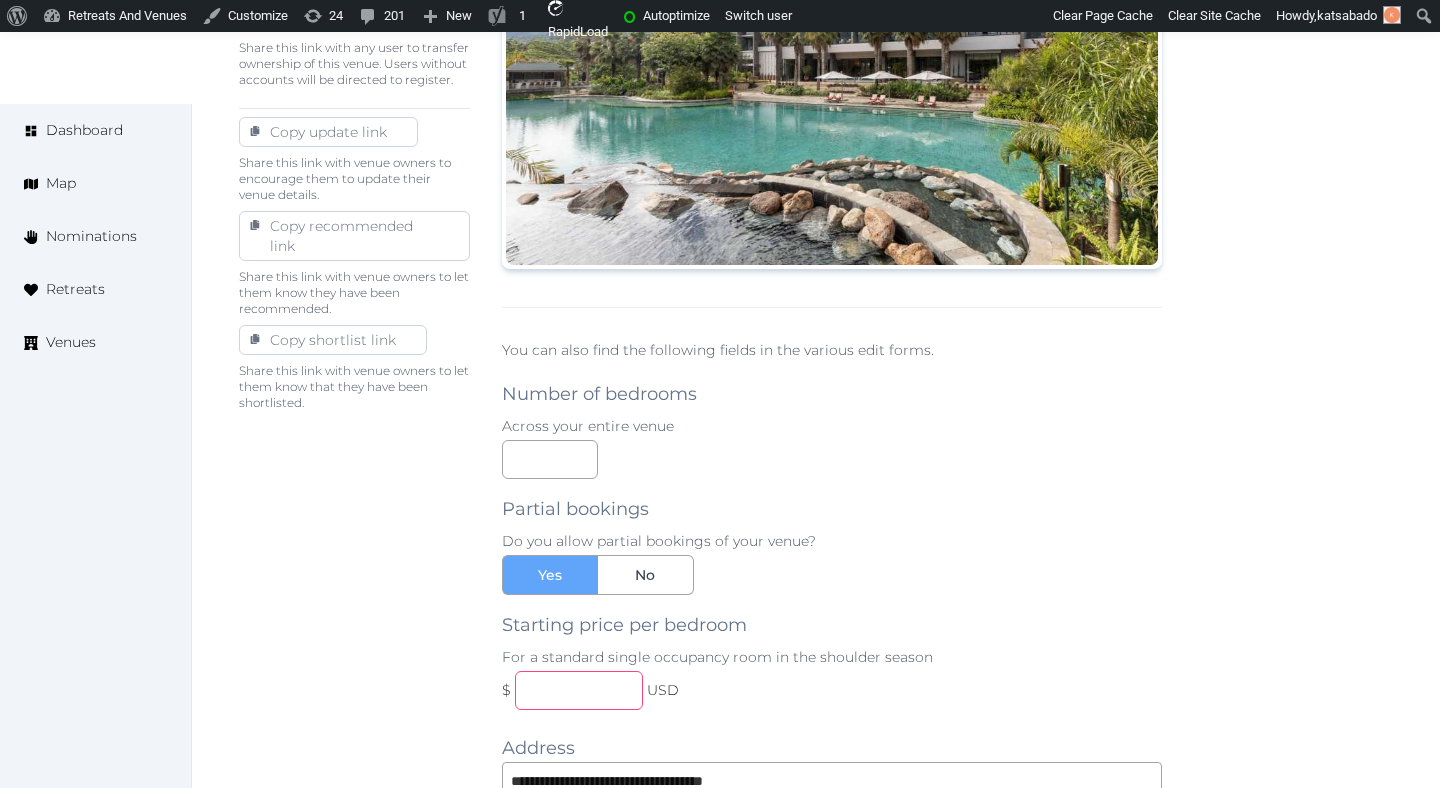 click at bounding box center [579, 690] 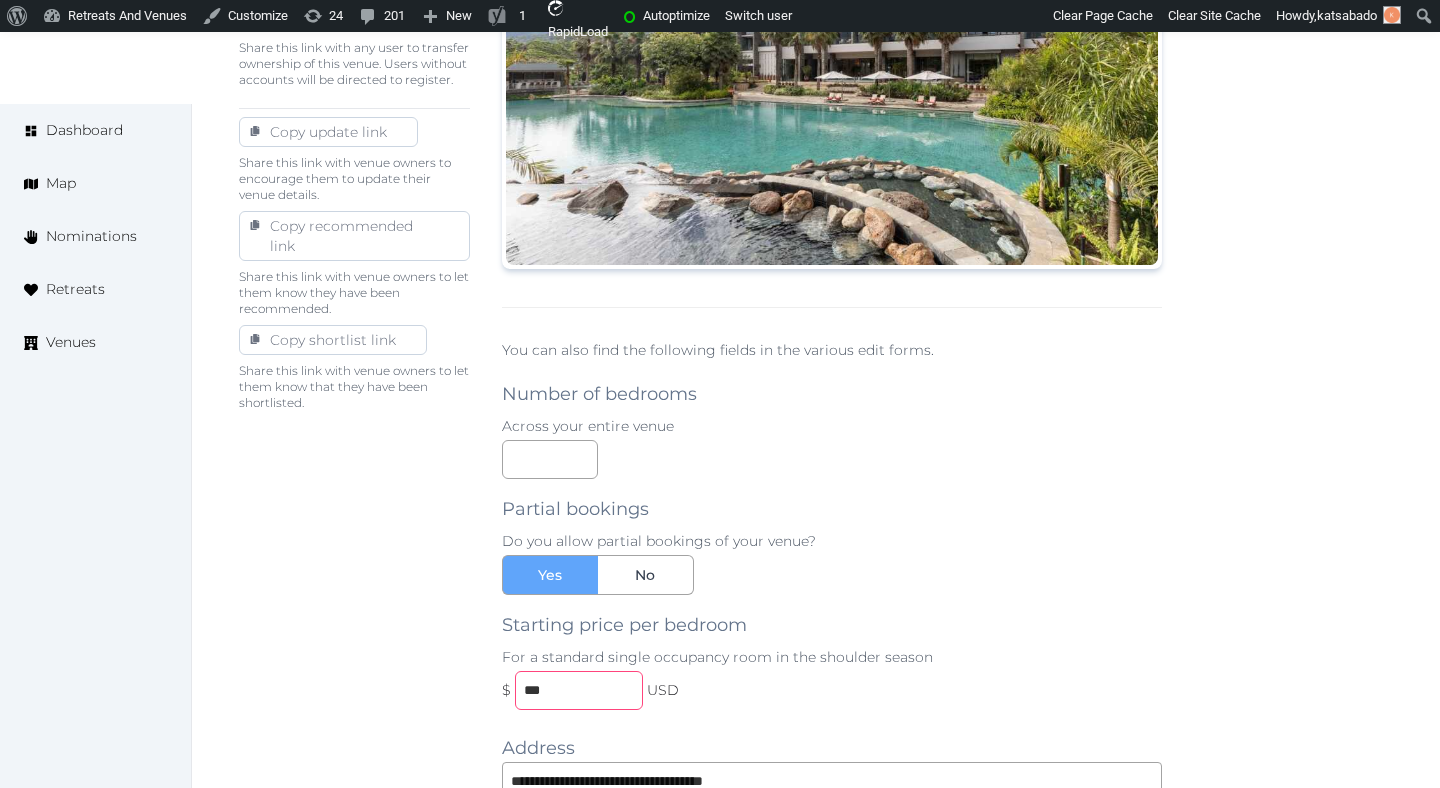 type on "***" 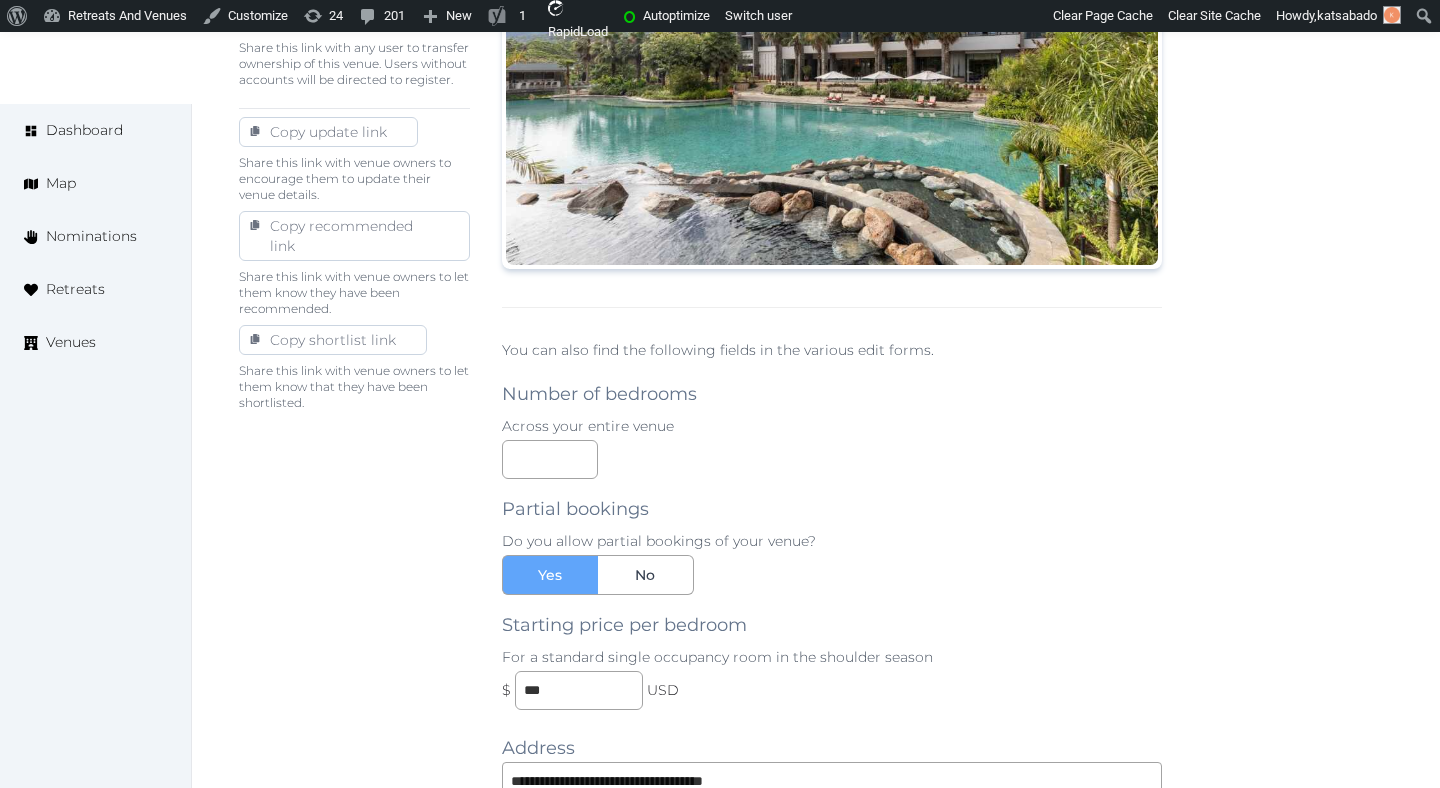 click on "Basic details Pricing and policies Retreat spaces Meeting spaces Accommodations Amenities Food and dining Activities and experiences Location Environment Types of retreats Brochures Notes Ownership Administration Activity Publish Fill all the fields on this page and save in order to   publish Archive Venue owned by RetreatsAndVenues Manager c.o.r.e.y.sanford@retreatsandvenues.com Copy ownership transfer link Share this link with any user to transfer ownership of this venue. Users without accounts will be directed to register. Copy update link Share this link with venue owners to encourage them to update their venue details. Copy recommended link Share this link with venue owners to let them know they have been recommended. Copy shortlist link Share this link with venue owners to let them know that they have been shortlisted." at bounding box center (354, 444) 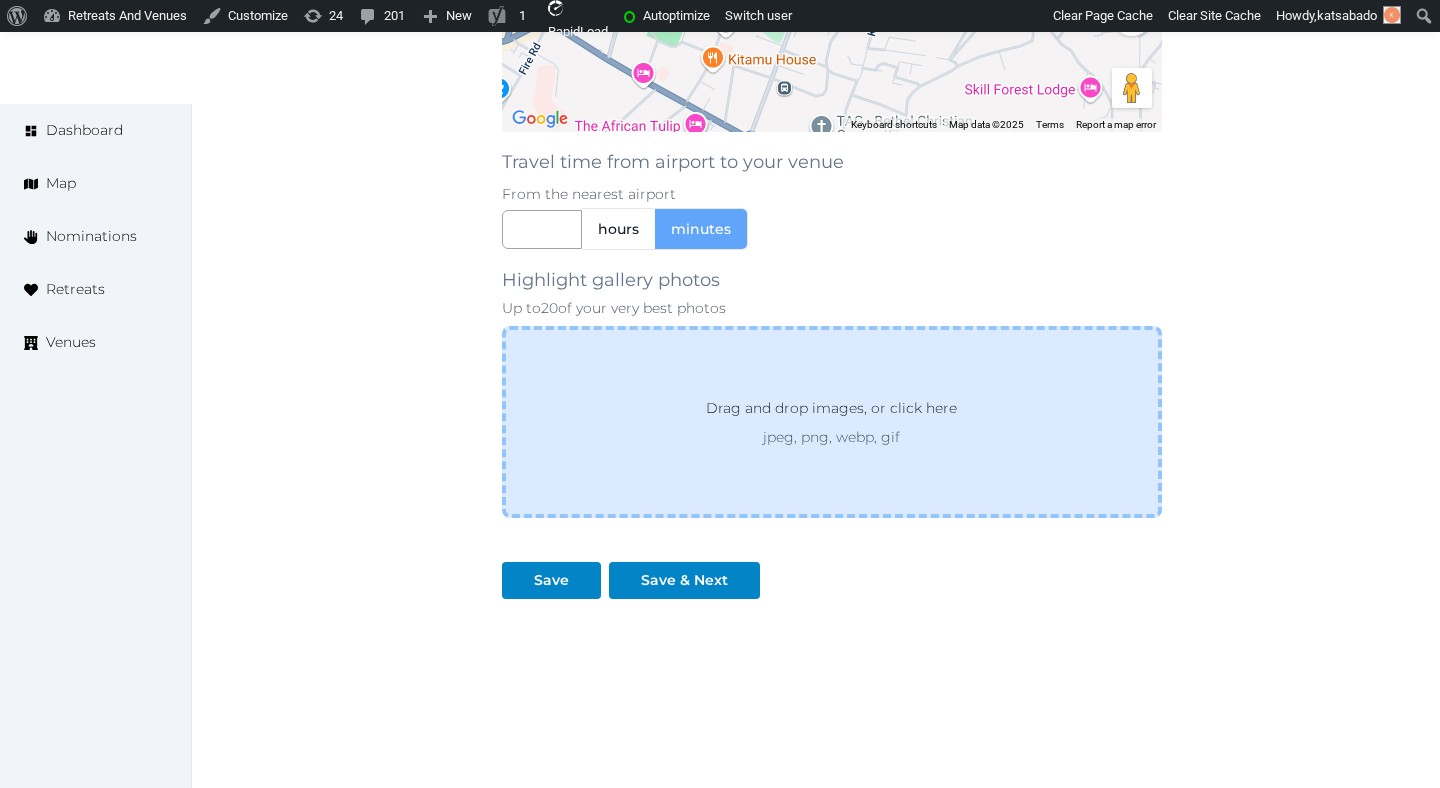 scroll, scrollTop: 2112, scrollLeft: 0, axis: vertical 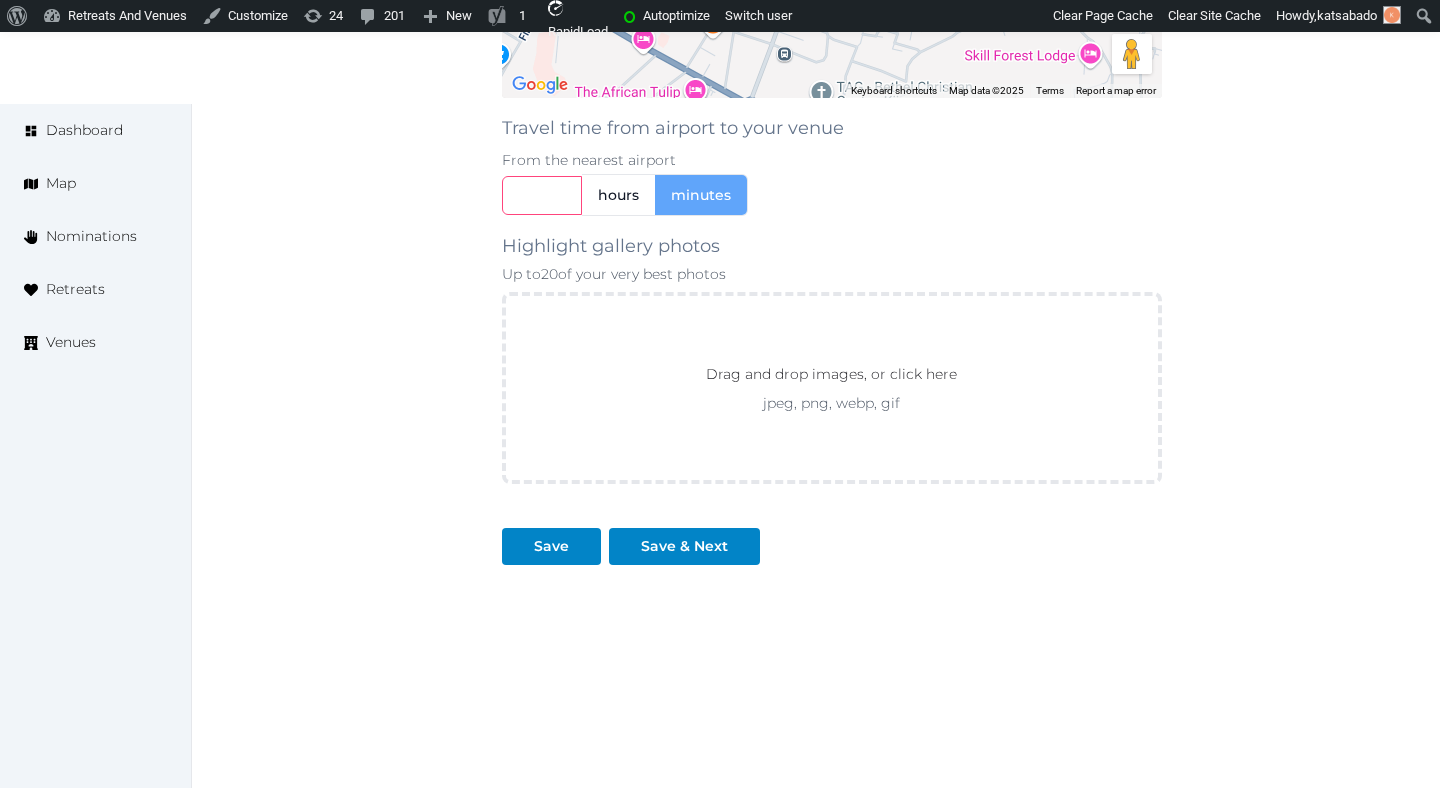 click at bounding box center (542, 195) 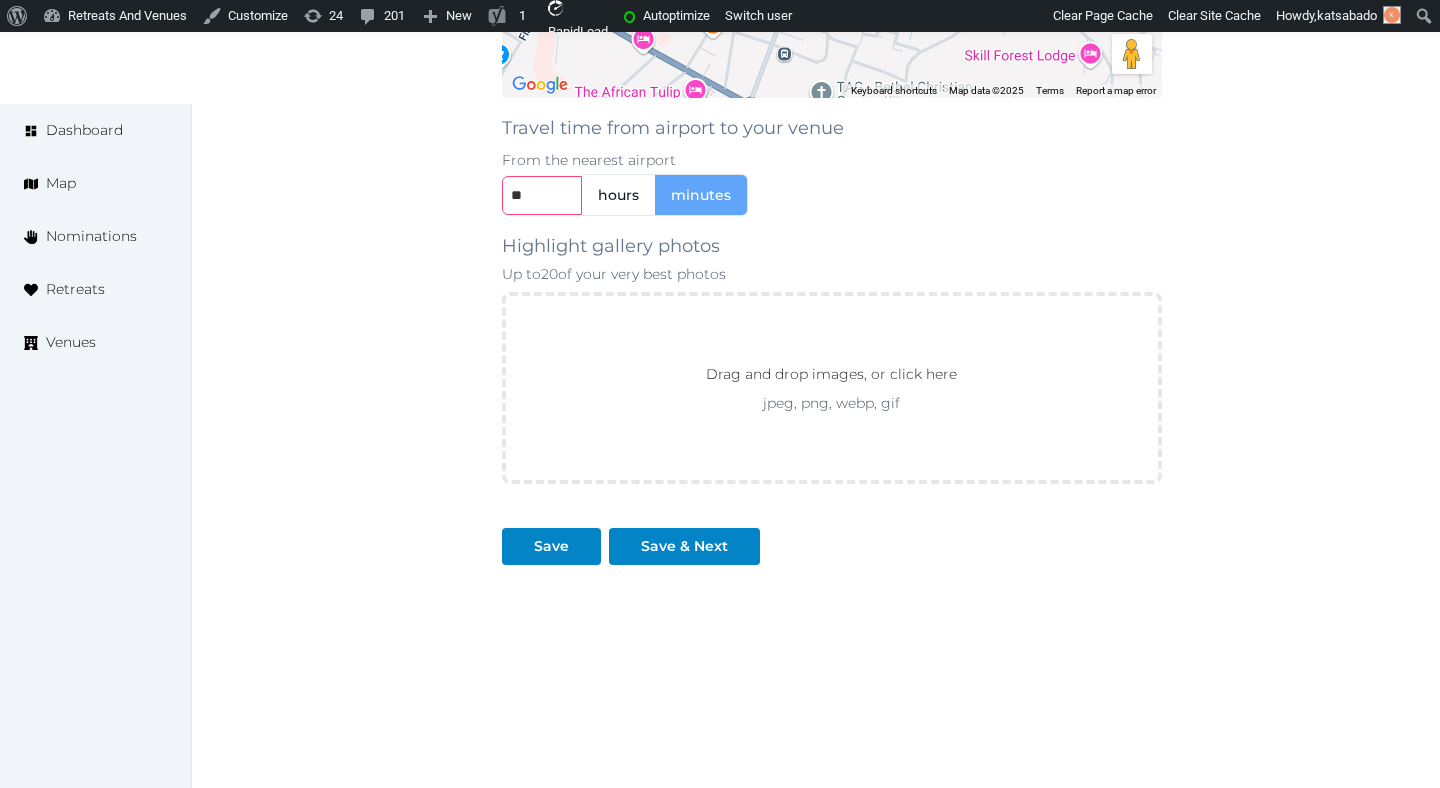 type on "**" 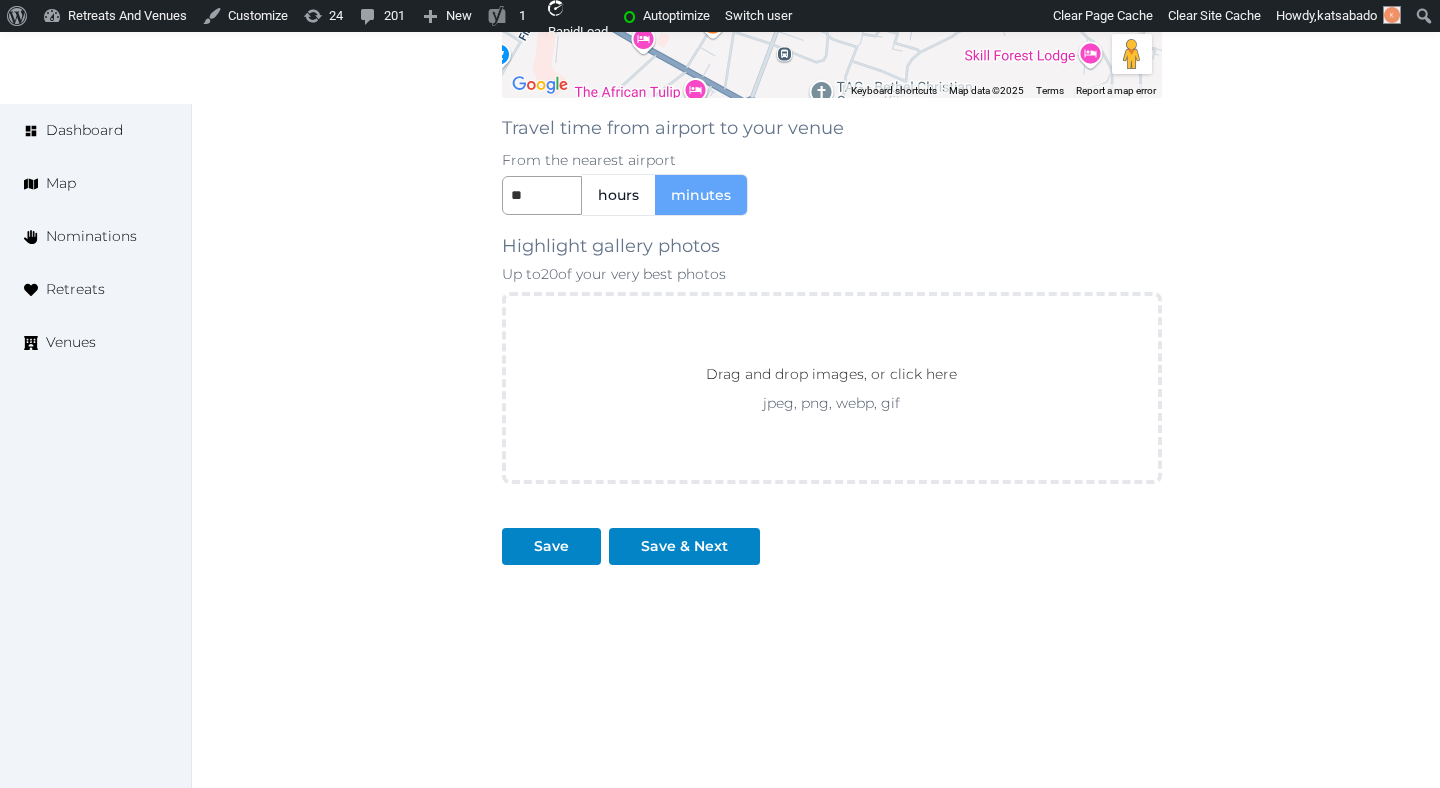 click on "Basic details Pricing and policies Retreat spaces Meeting spaces Accommodations Amenities Food and dining Activities and experiences Location Environment Types of retreats Brochures Notes Ownership Administration Activity Publish Fill all the fields on this page and save in order to   publish Archive Venue owned by RetreatsAndVenues Manager c.o.r.e.y.sanford@retreatsandvenues.com Copy ownership transfer link Share this link with any user to transfer ownership of this venue. Users without accounts will be directed to register. Copy update link Share this link with venue owners to encourage them to update their venue details. Copy recommended link Share this link with venue owners to let them know they have been recommended. Copy shortlist link Share this link with venue owners to let them know that they have been shortlisted." at bounding box center (354, -561) 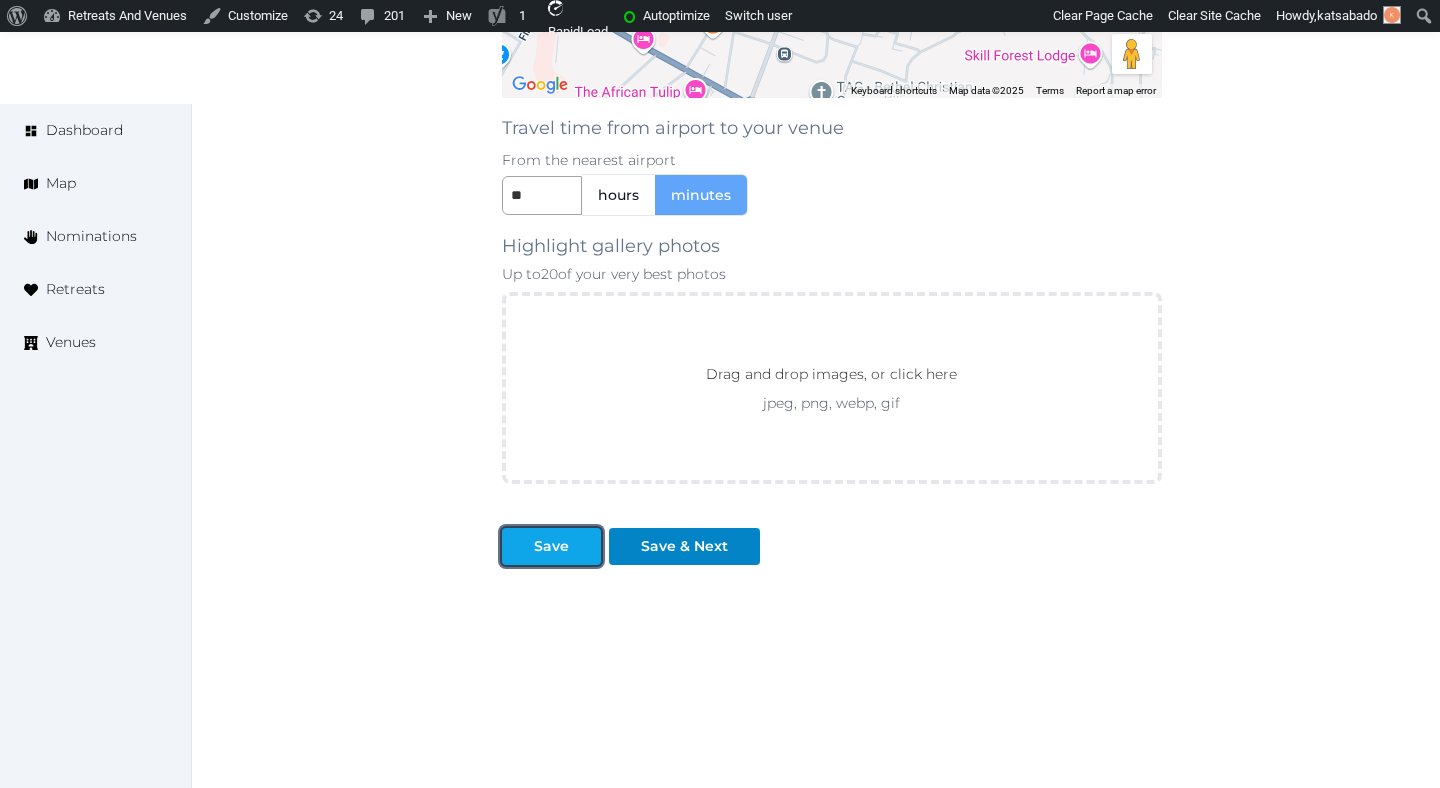 click on "Save" at bounding box center (551, 546) 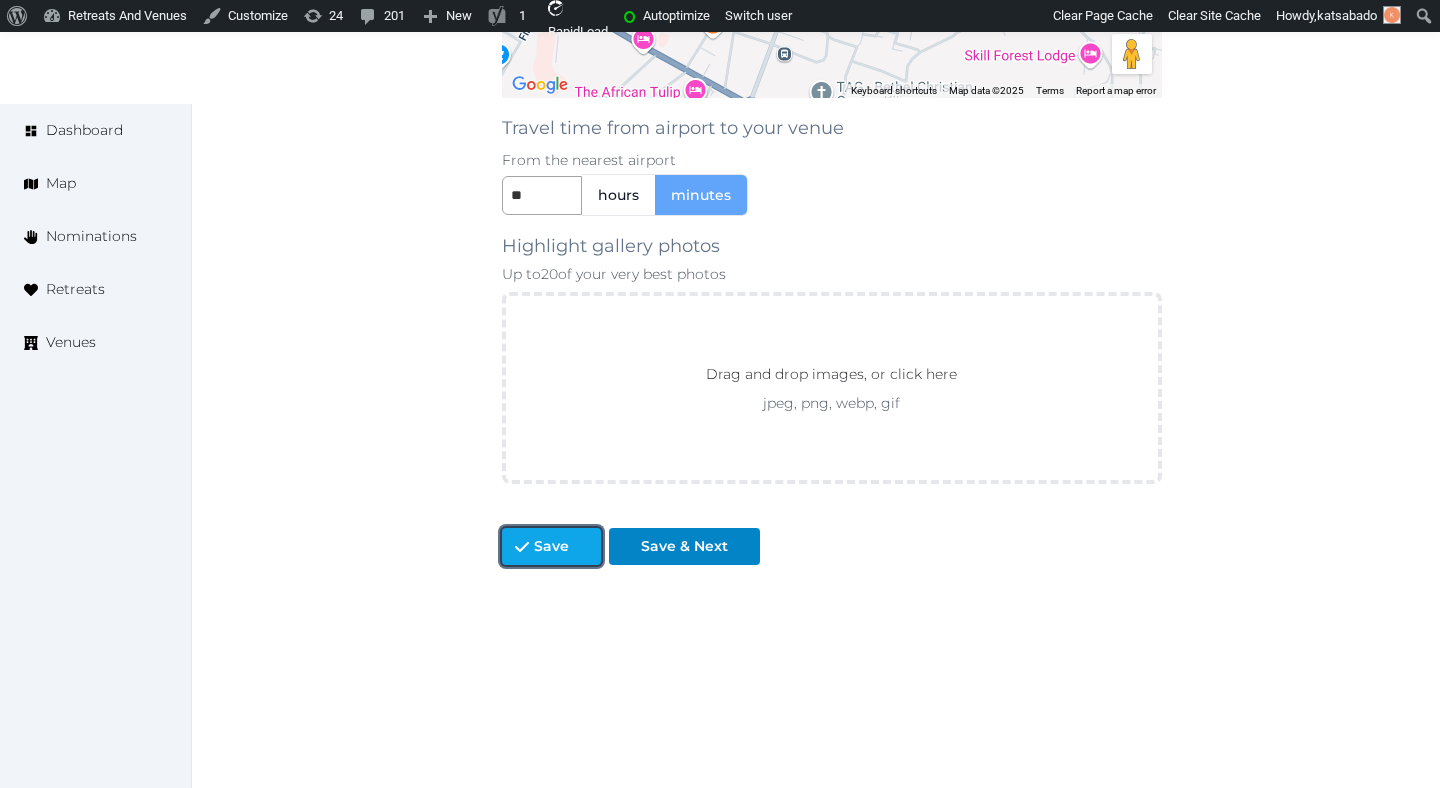 click on "Save" at bounding box center [551, 546] 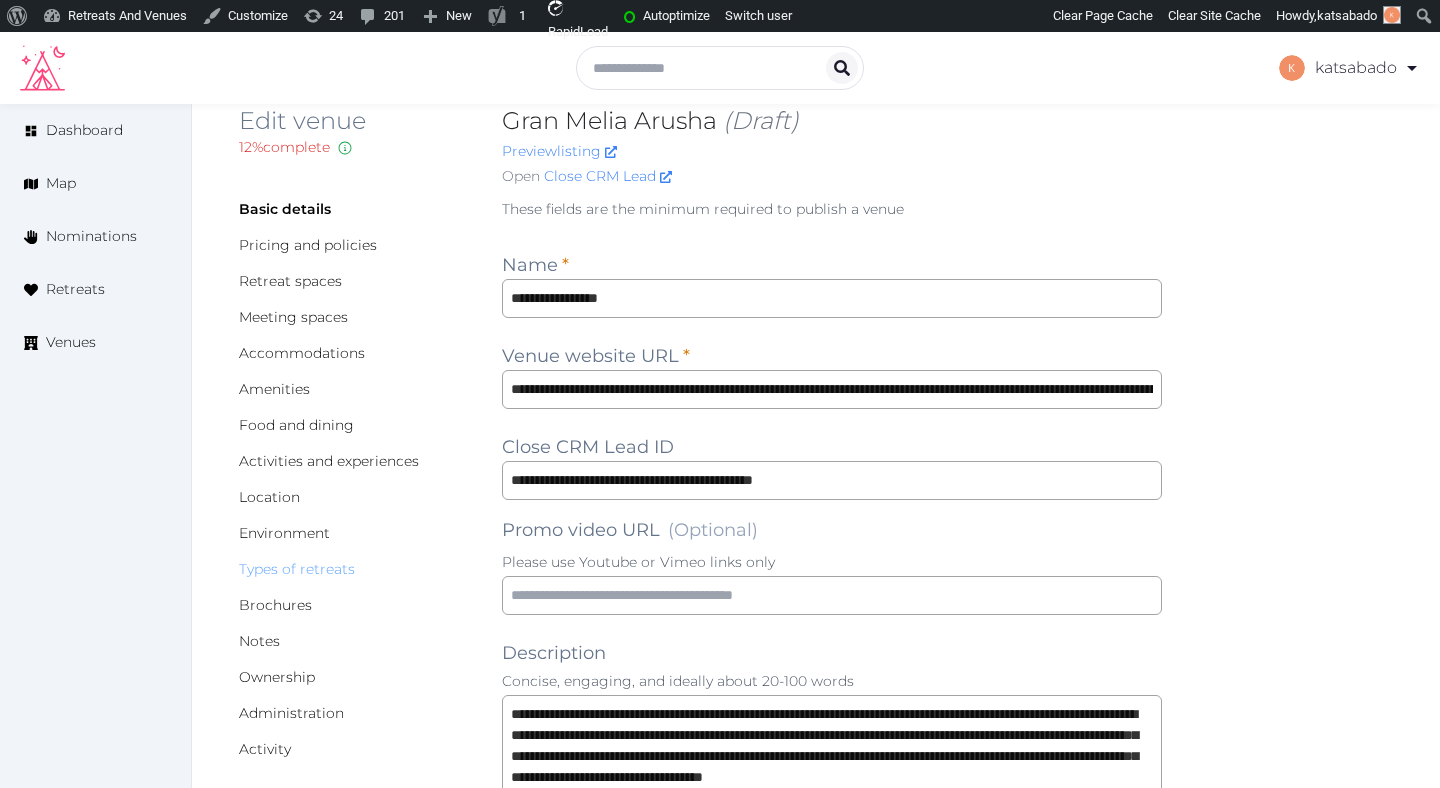 scroll, scrollTop: 44, scrollLeft: 0, axis: vertical 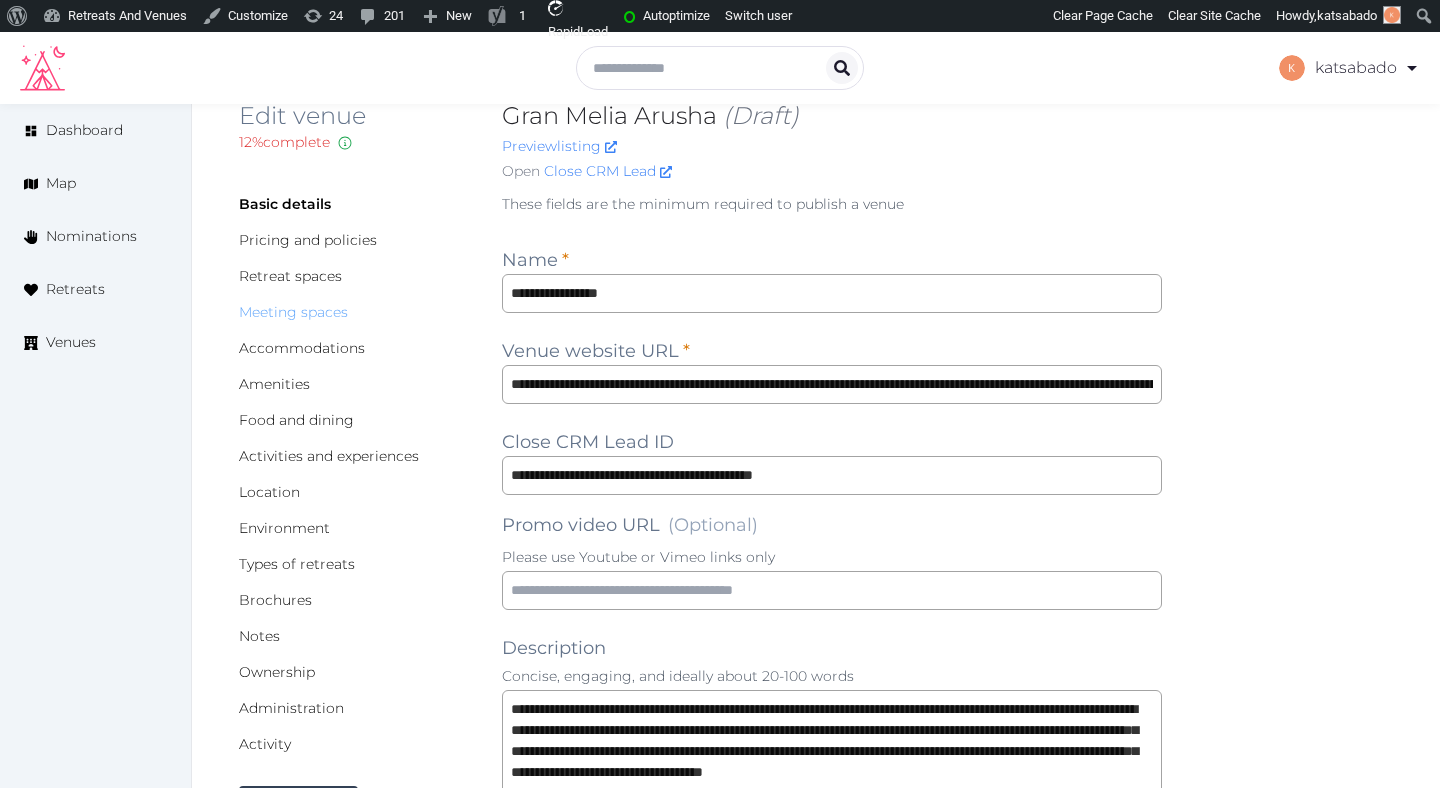 click on "Meeting spaces" at bounding box center (293, 312) 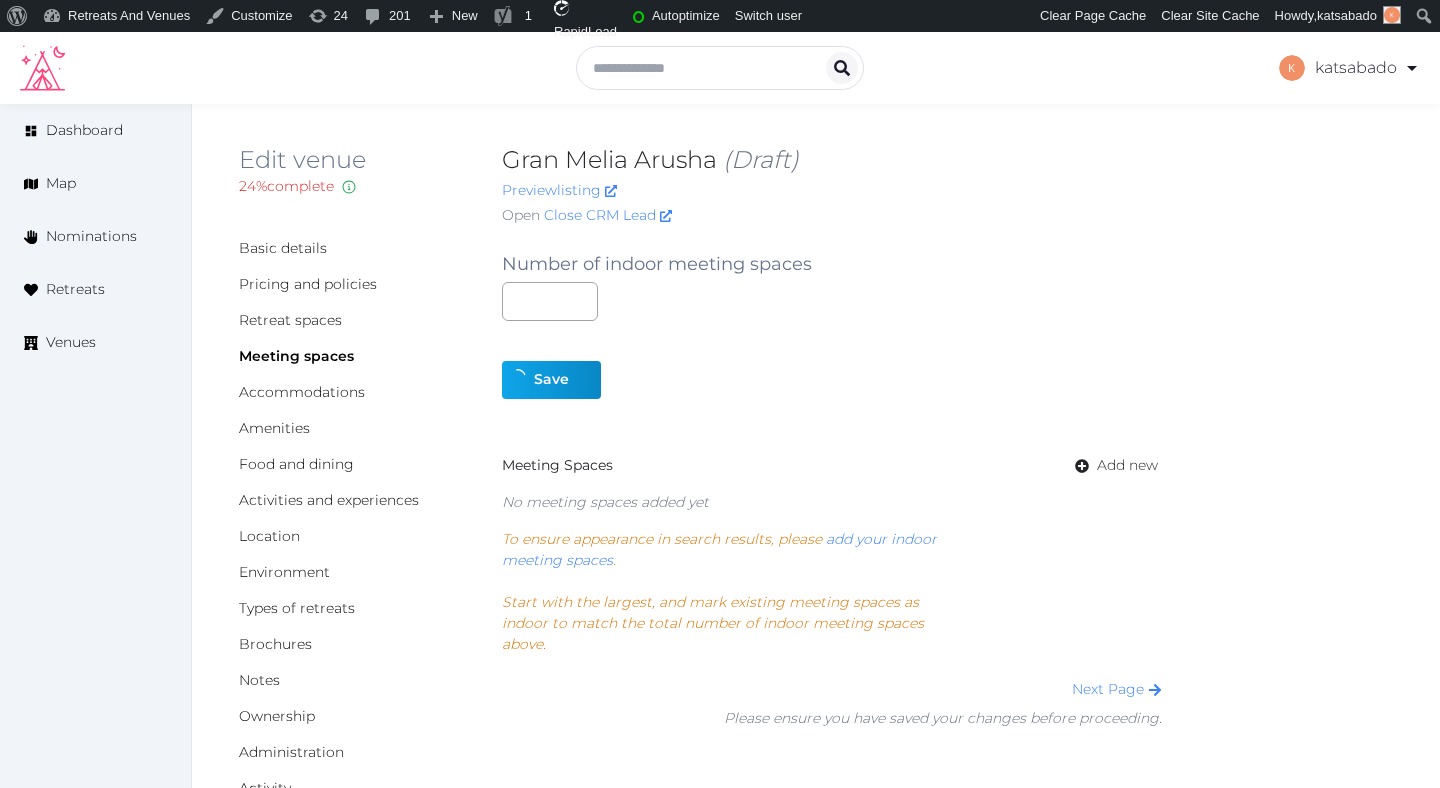 scroll, scrollTop: 0, scrollLeft: 0, axis: both 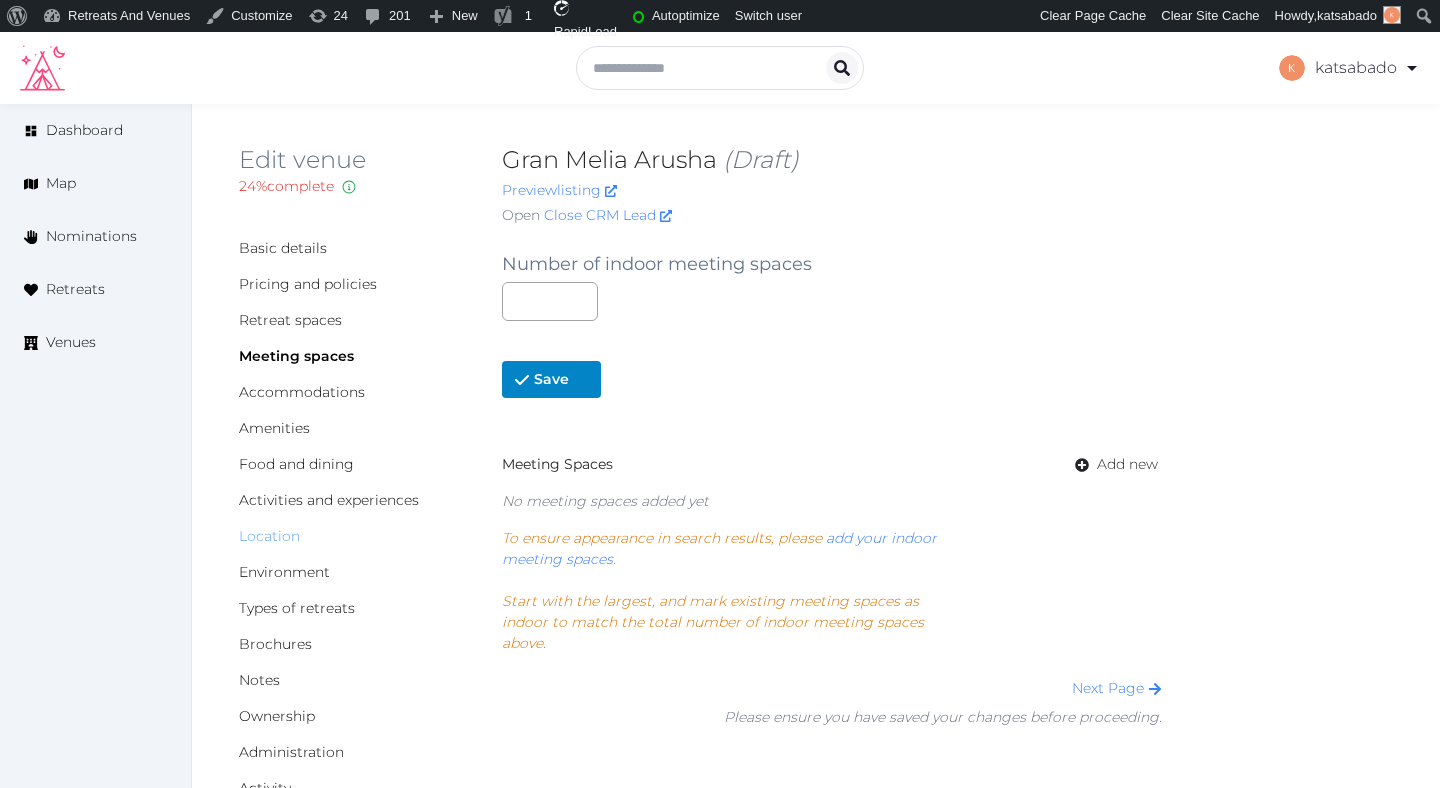 click on "Location" at bounding box center (269, 536) 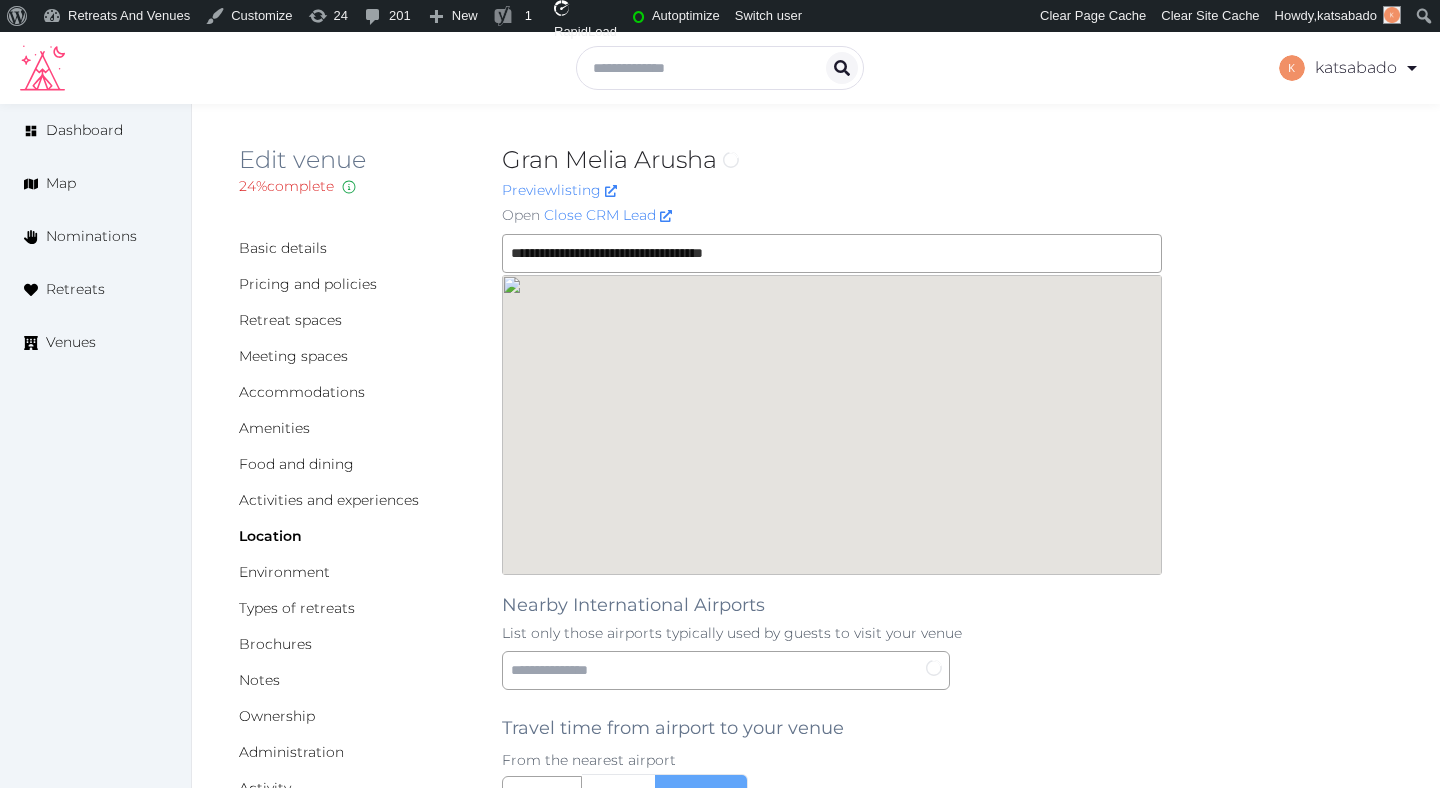scroll, scrollTop: 0, scrollLeft: 0, axis: both 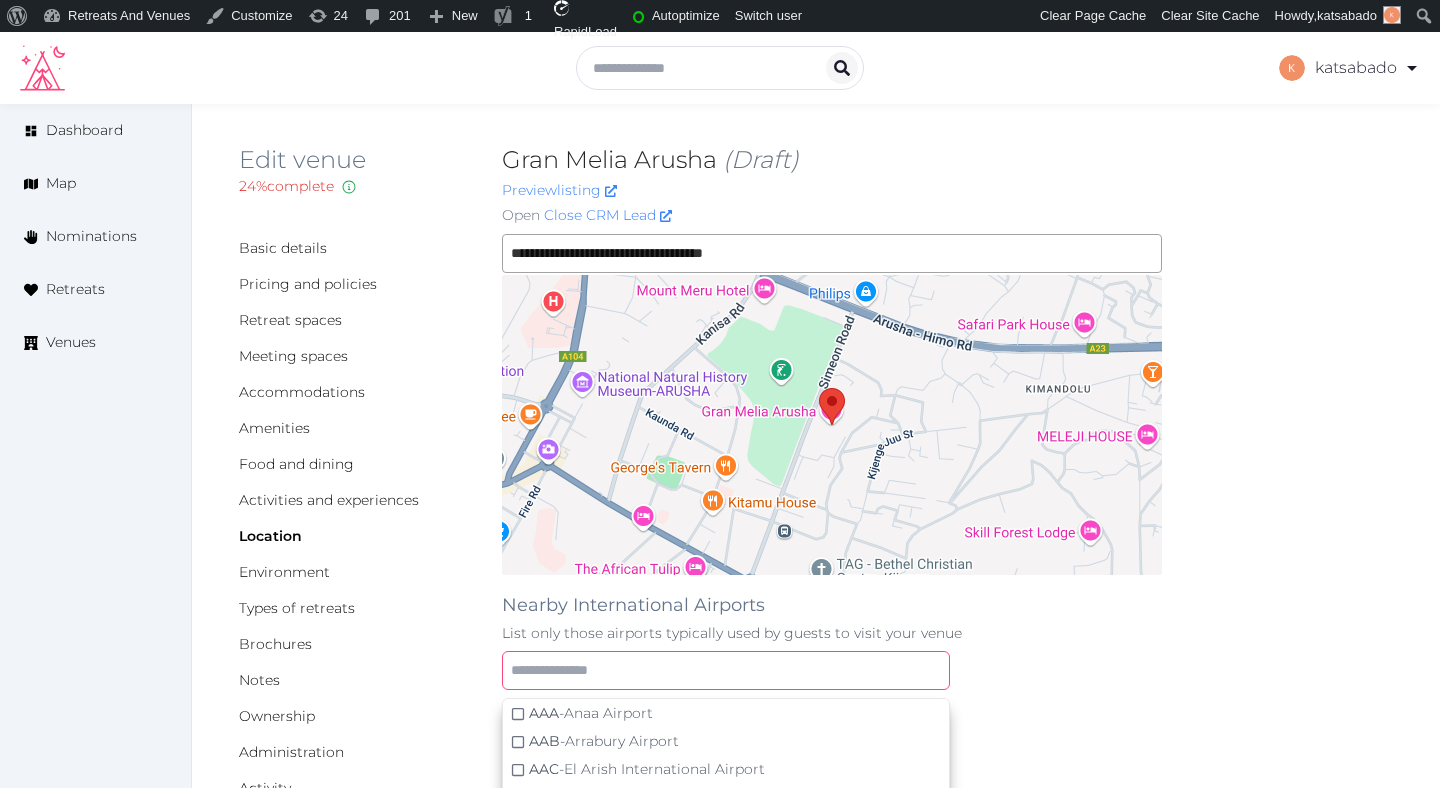 click at bounding box center (726, 670) 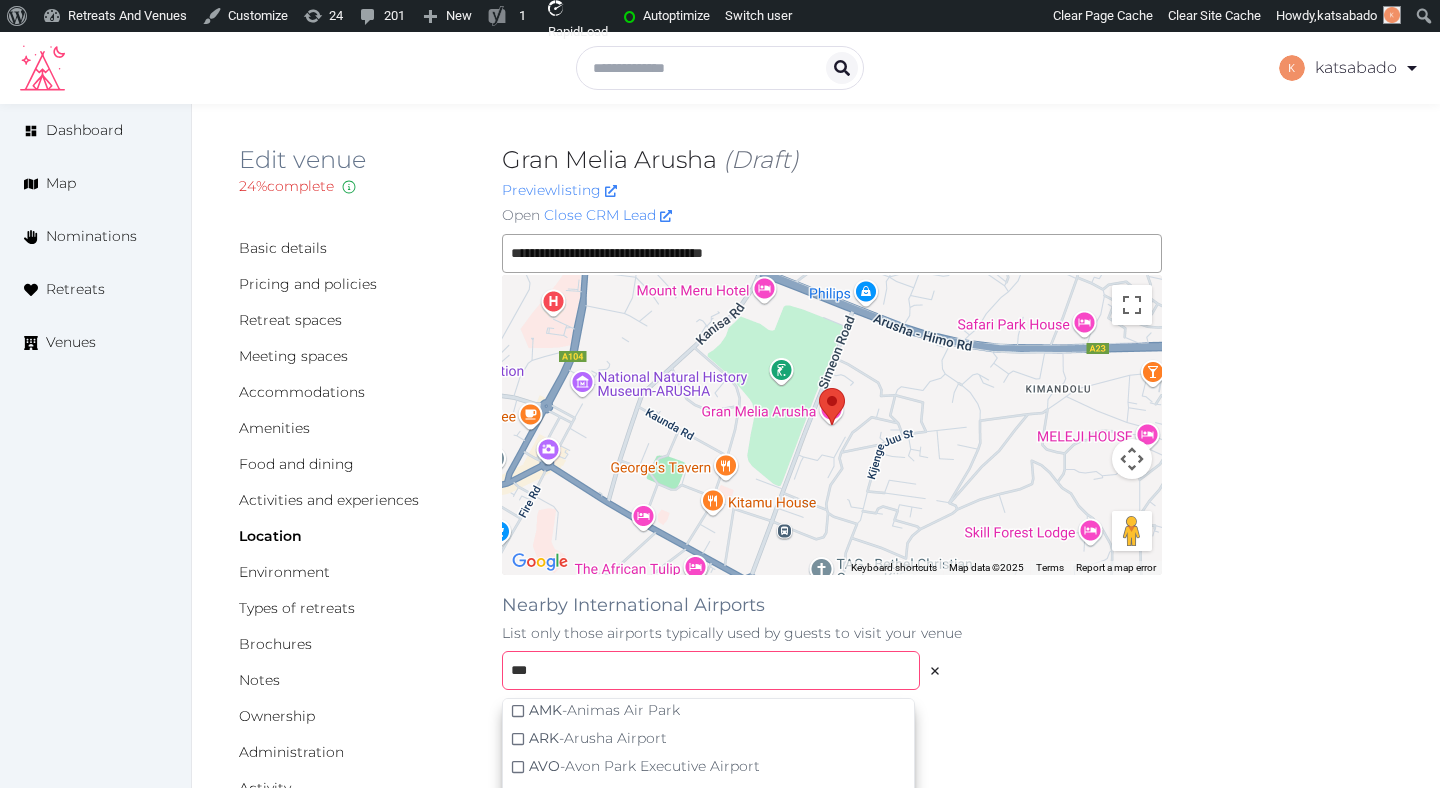 scroll, scrollTop: 93, scrollLeft: 0, axis: vertical 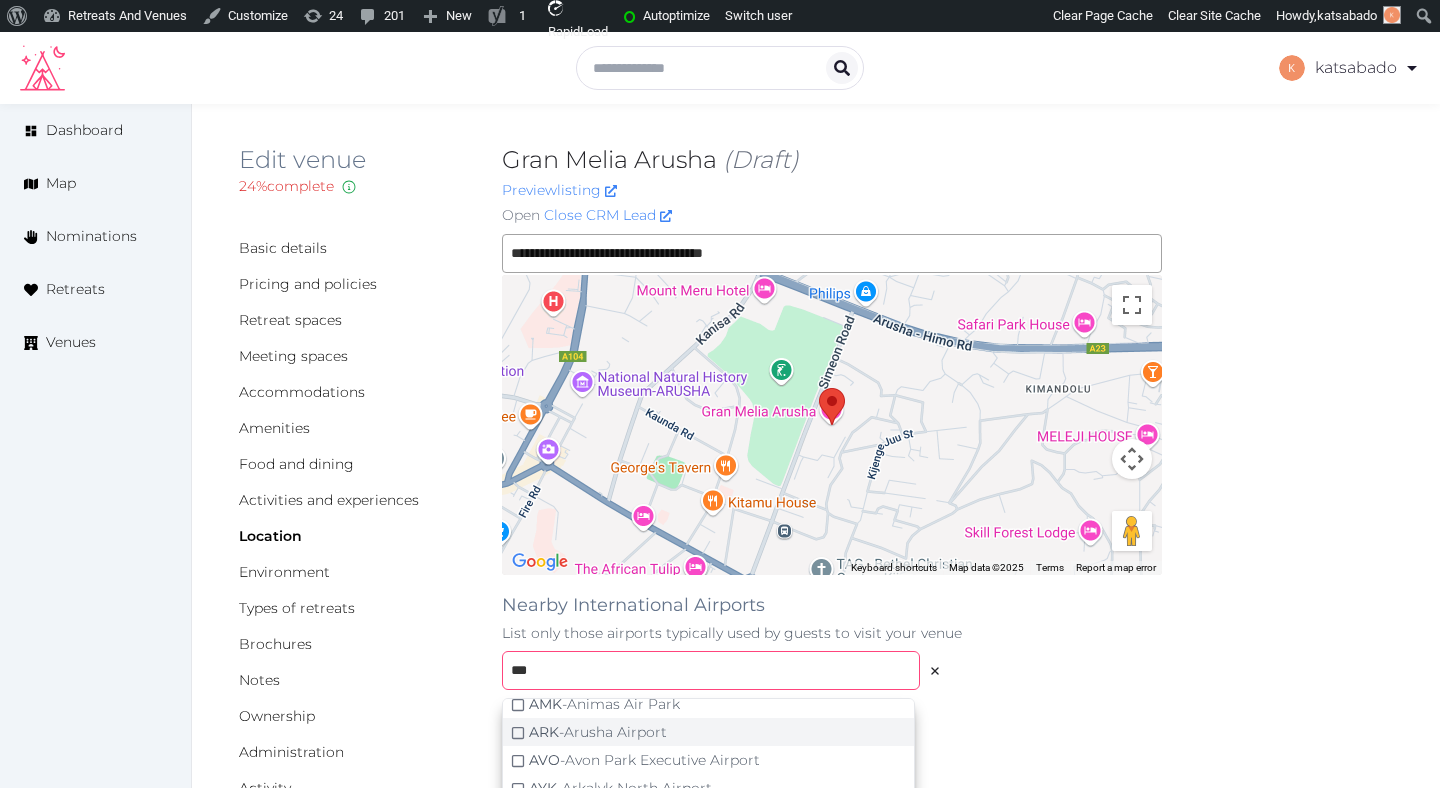 type on "***" 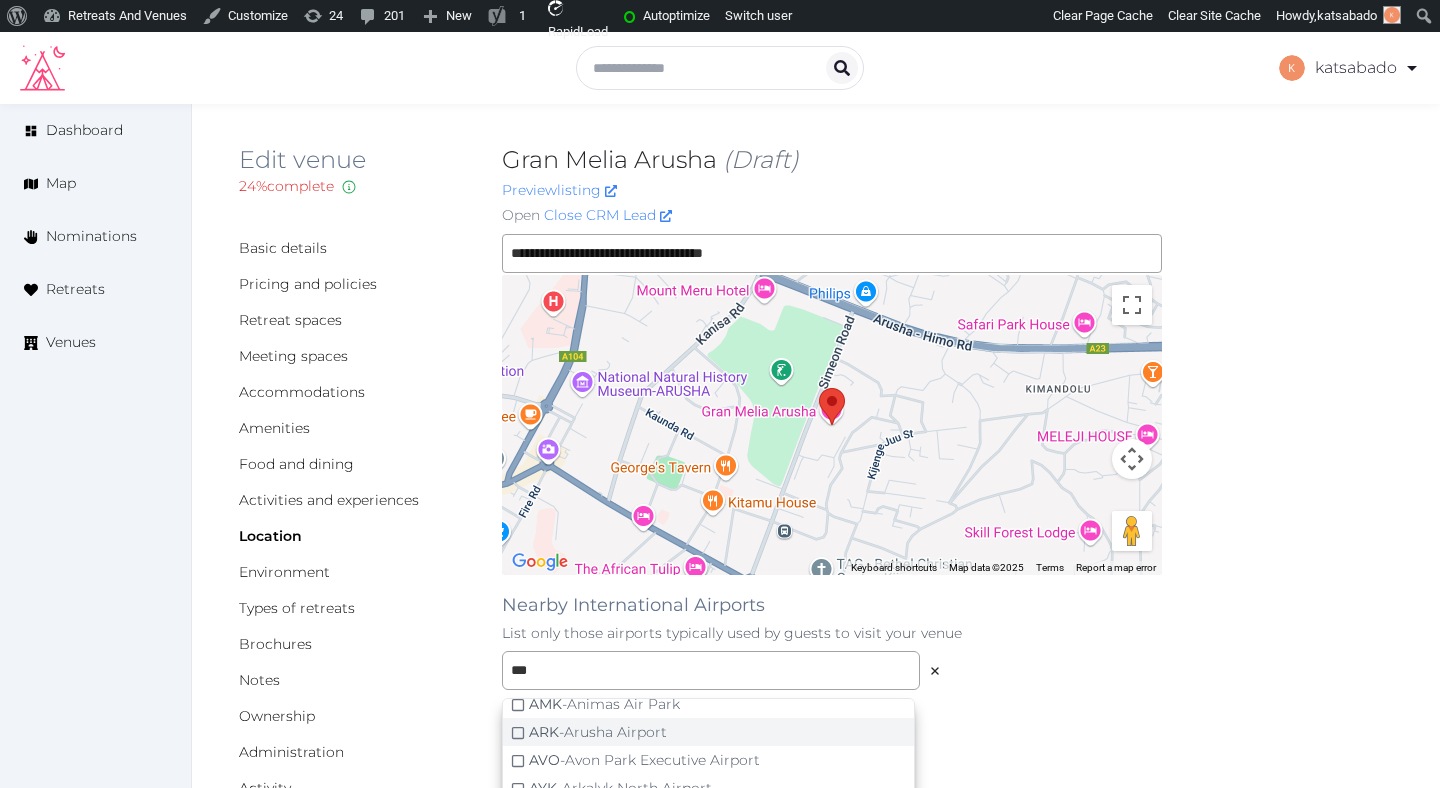 click on "ARK  -  Arusha Airport" at bounding box center [598, 732] 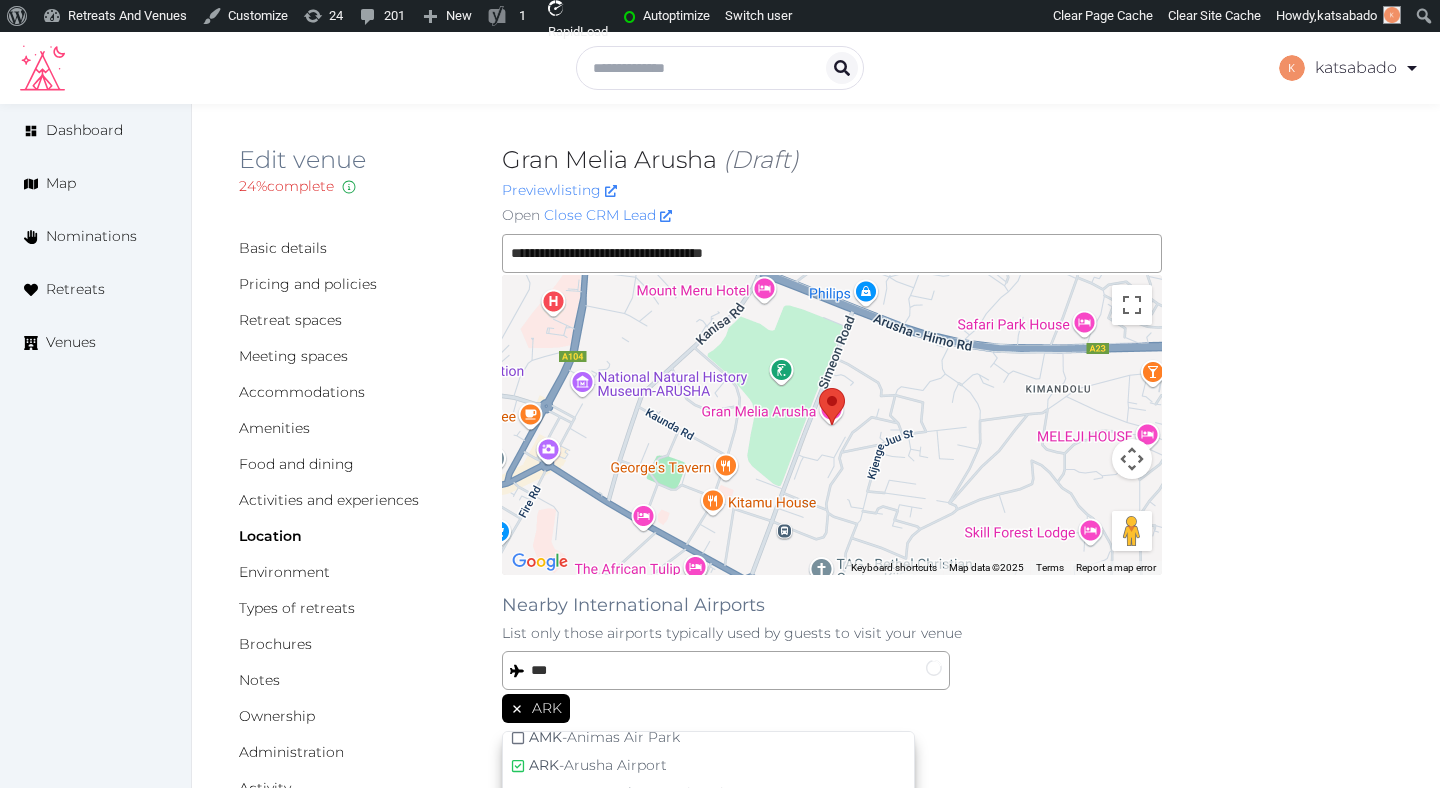 click on "List only those airports typically used by guests to visit your venue" at bounding box center [832, 633] 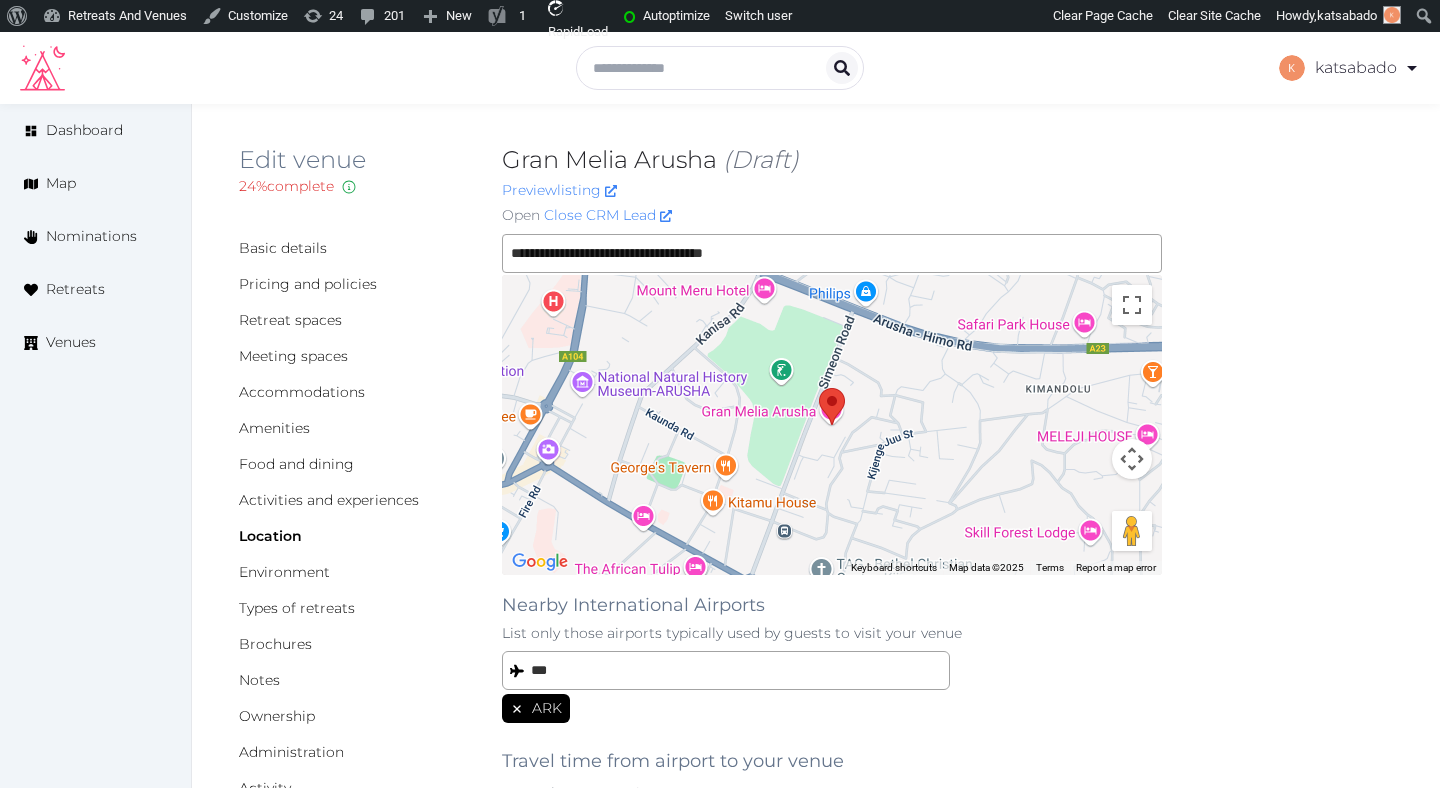 scroll, scrollTop: 92, scrollLeft: 0, axis: vertical 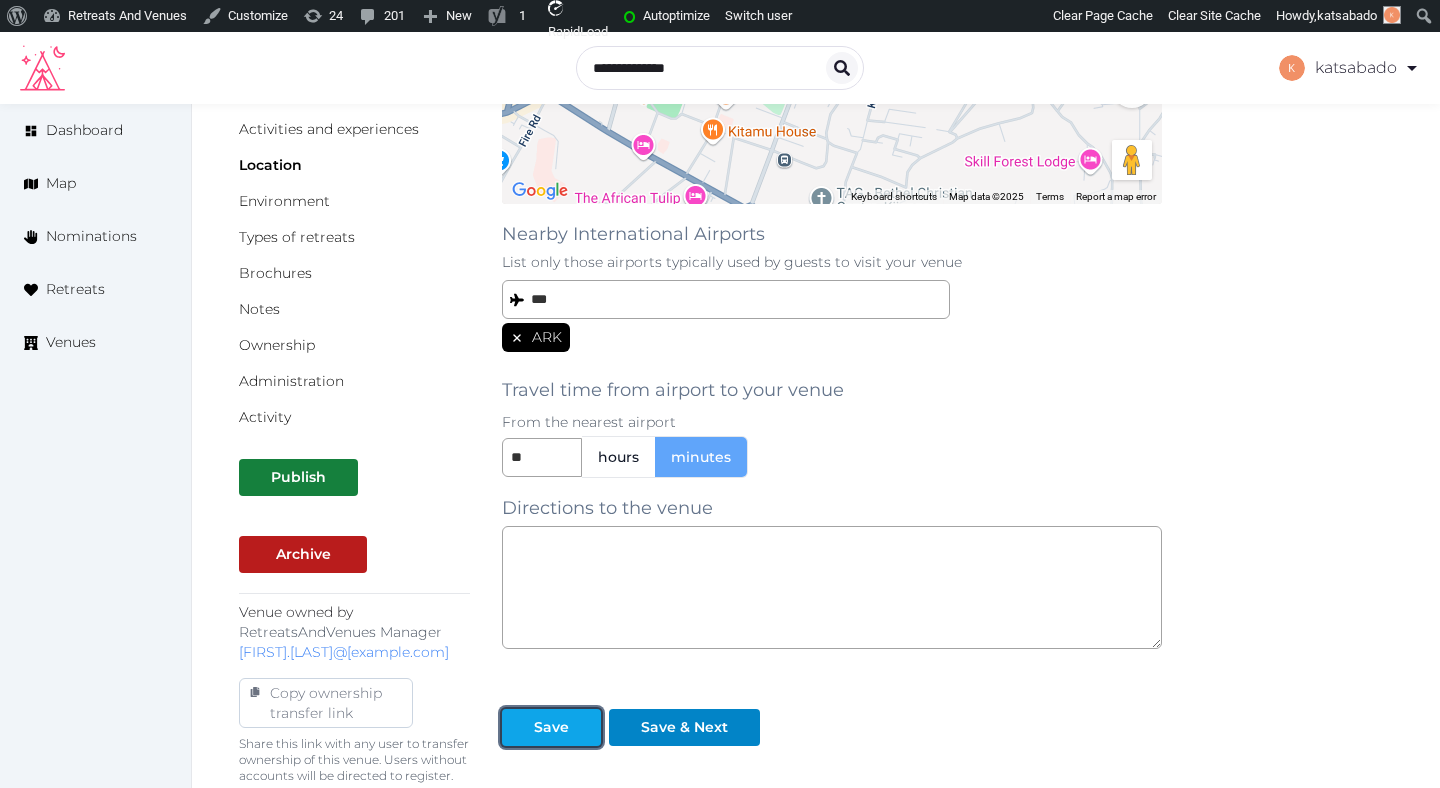 click on "Save" at bounding box center (551, 727) 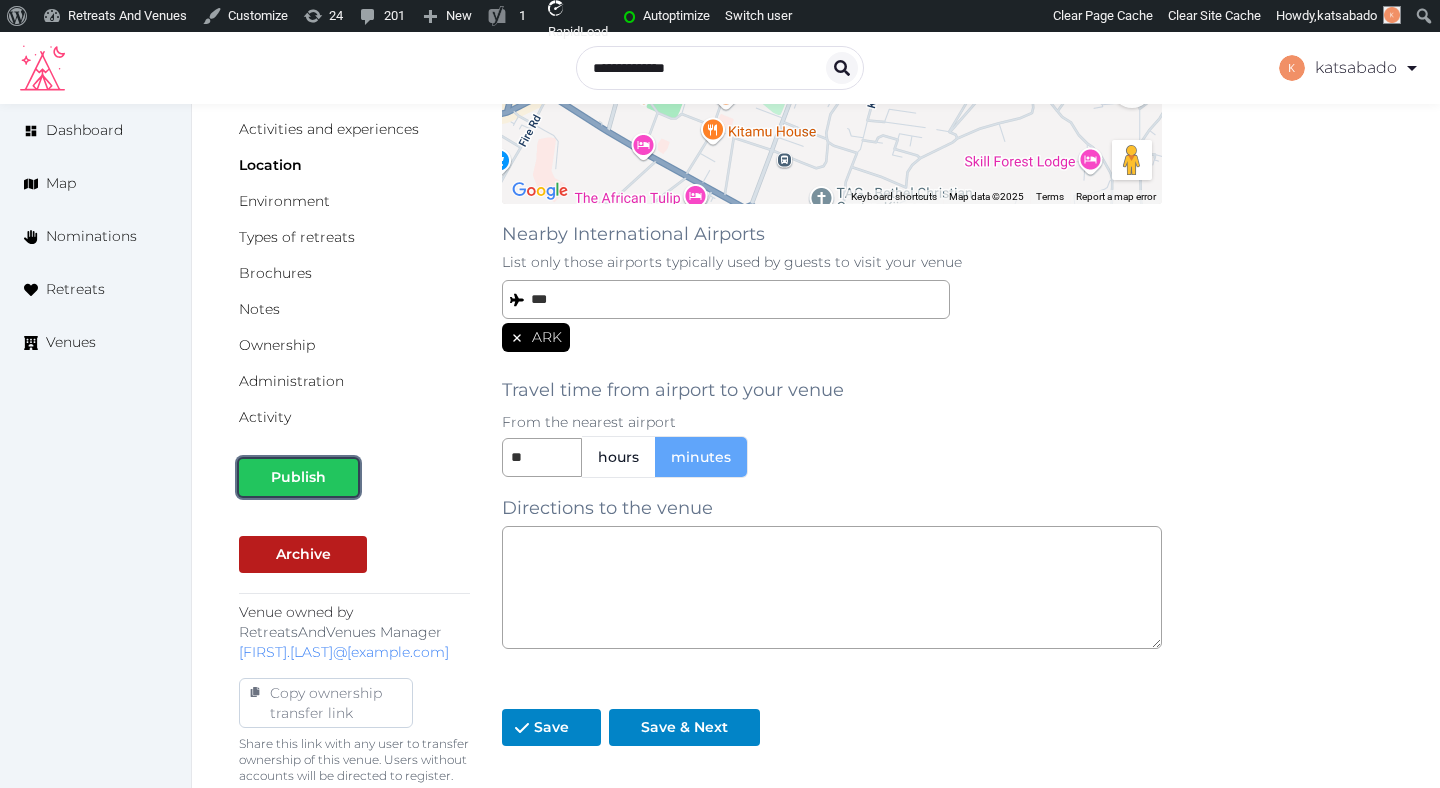 click at bounding box center (342, 477) 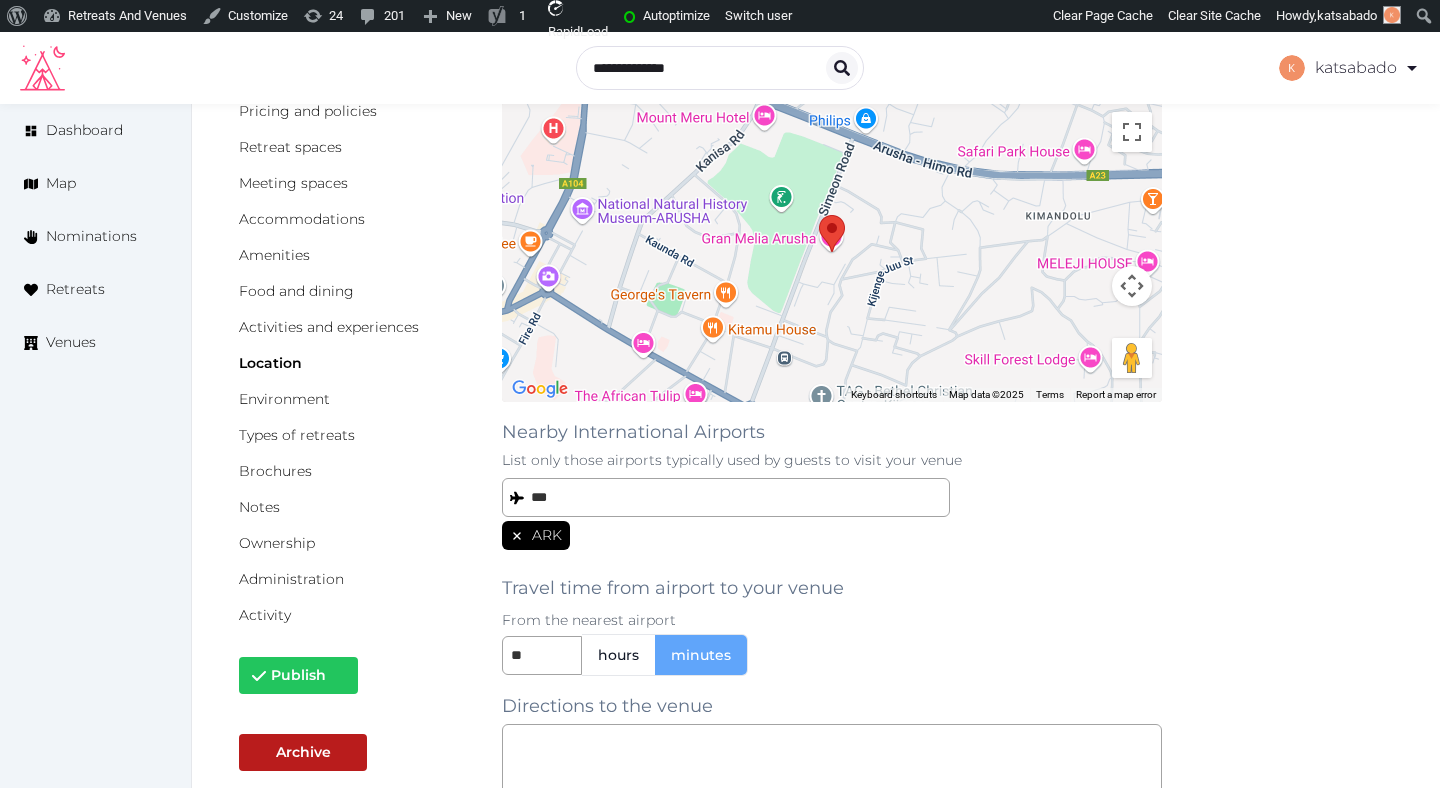 scroll, scrollTop: 0, scrollLeft: 0, axis: both 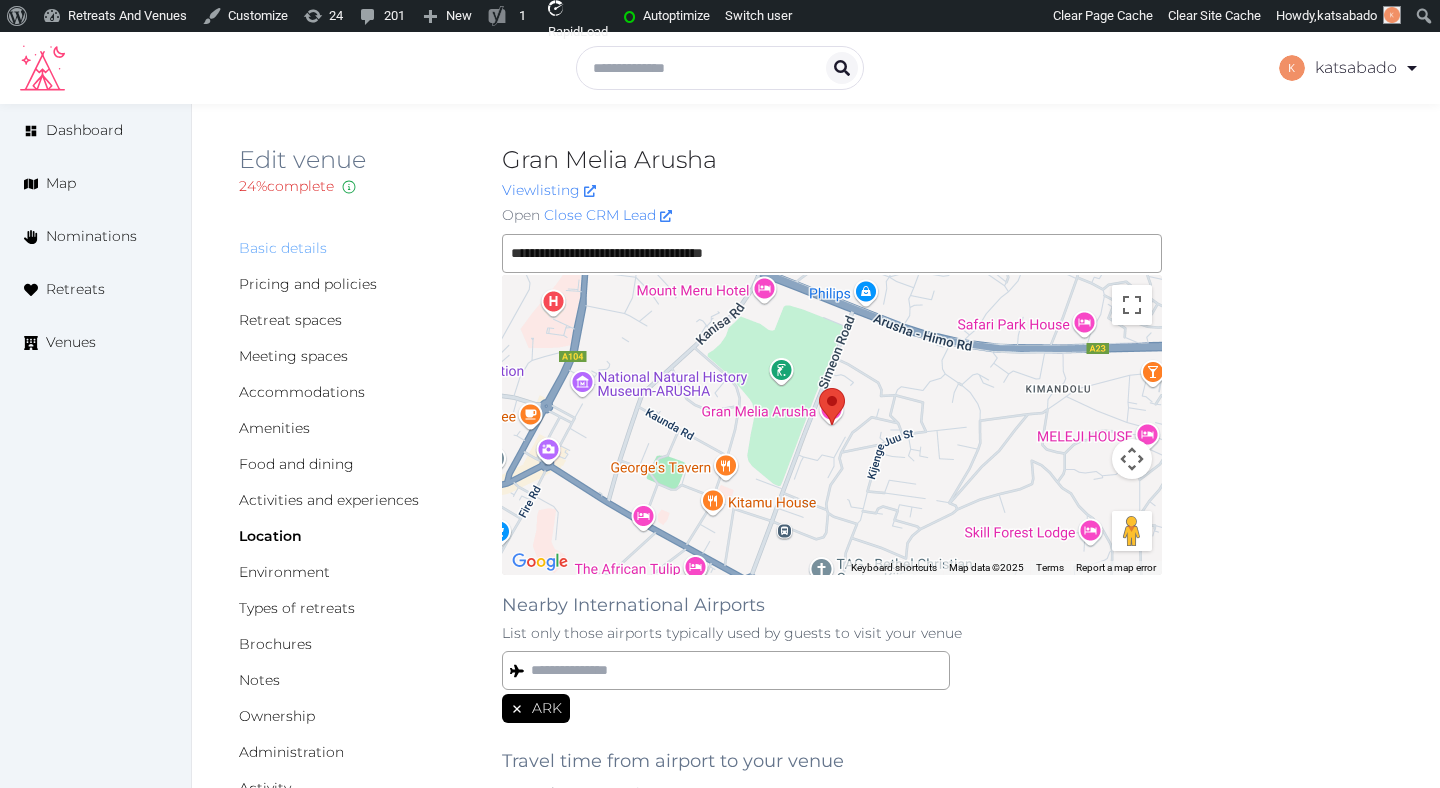 click on "Basic details" at bounding box center [283, 248] 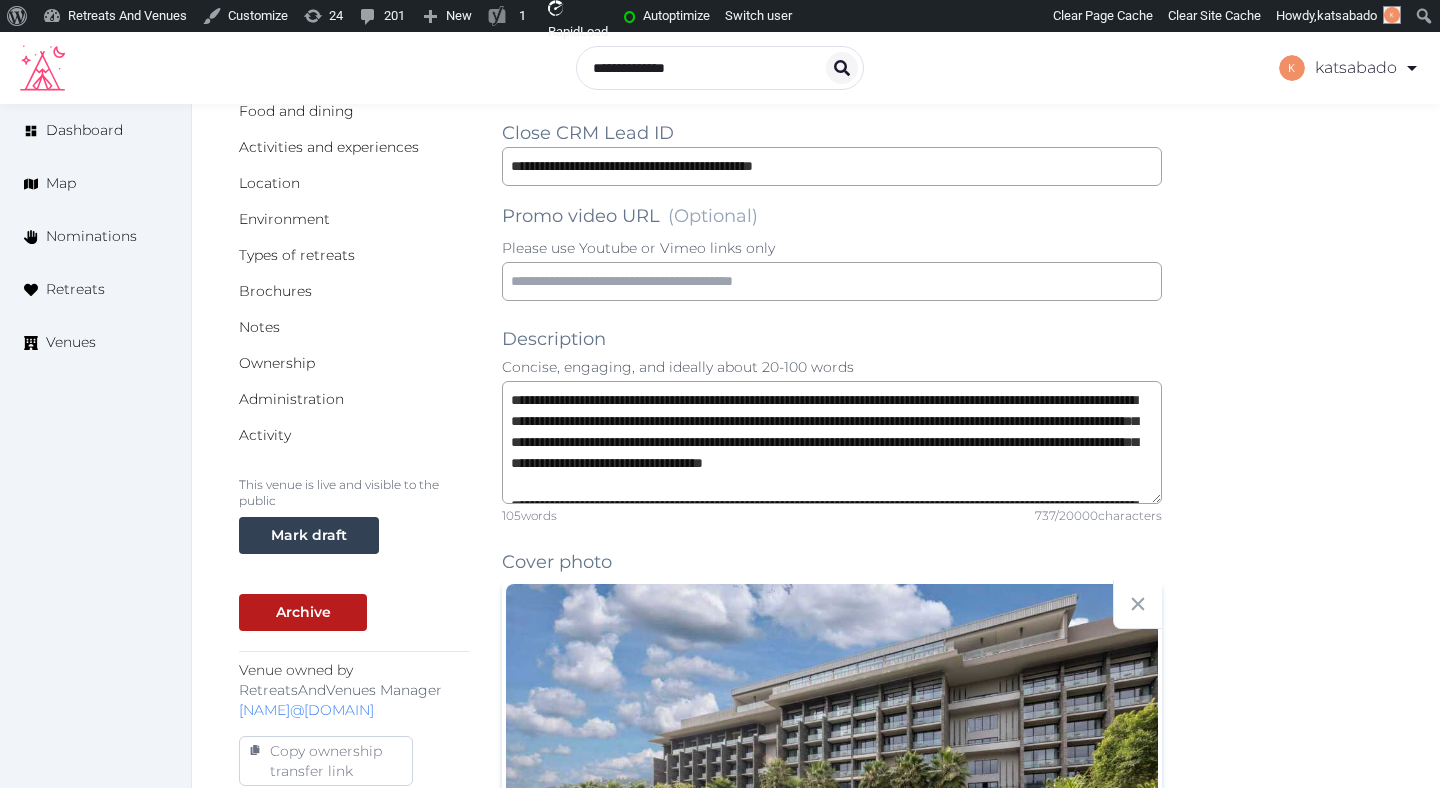 scroll, scrollTop: 427, scrollLeft: 0, axis: vertical 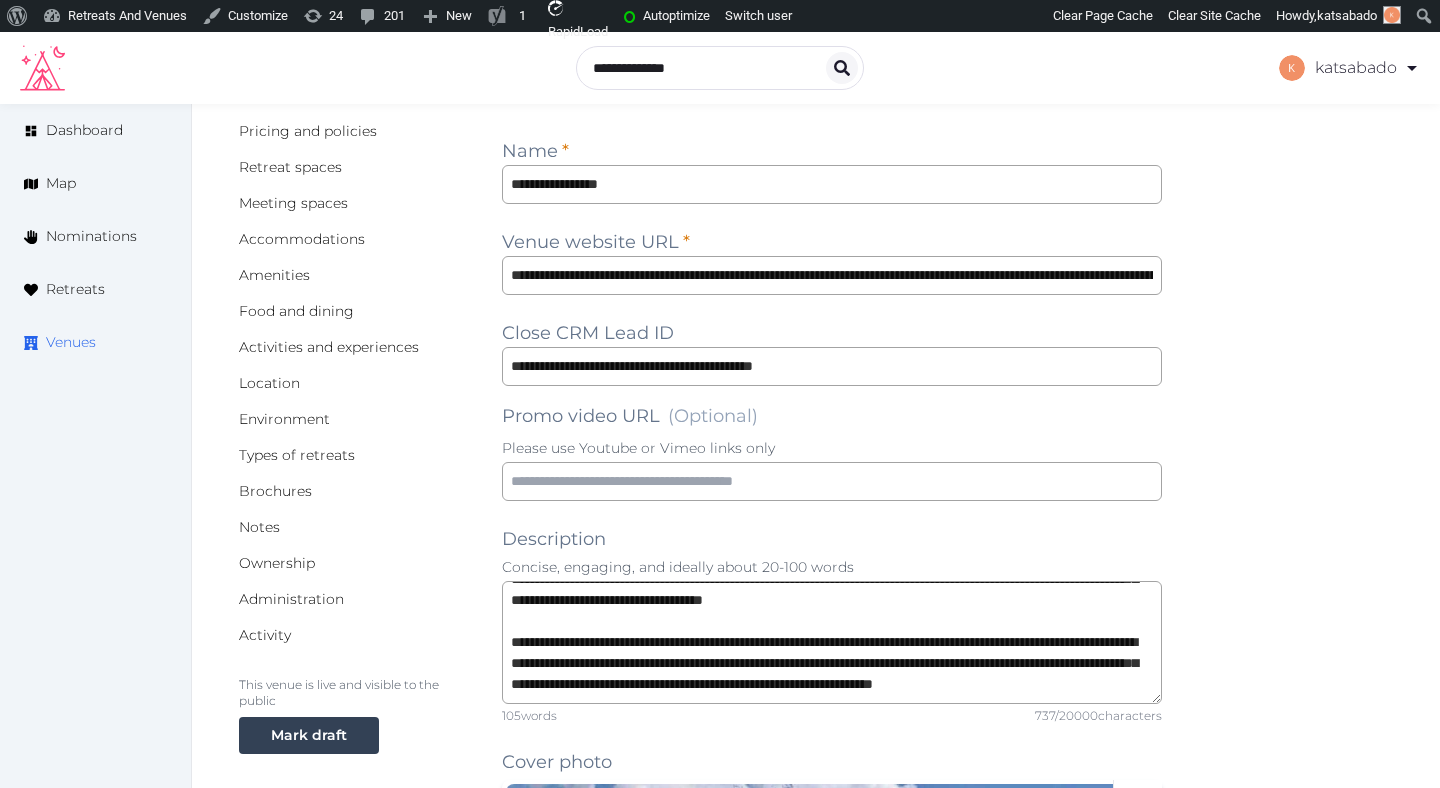 click on "Venues" at bounding box center (71, 342) 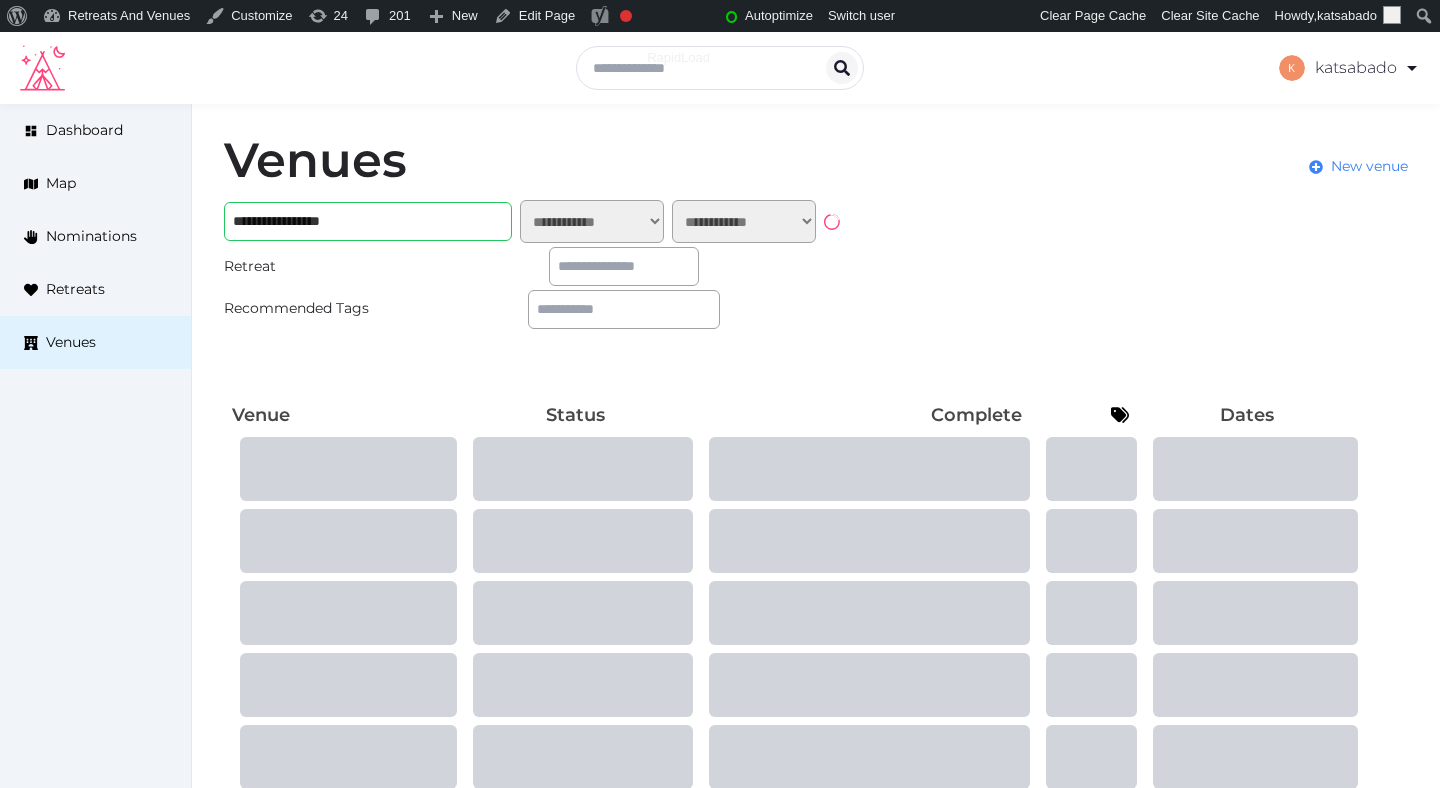 scroll, scrollTop: 0, scrollLeft: 0, axis: both 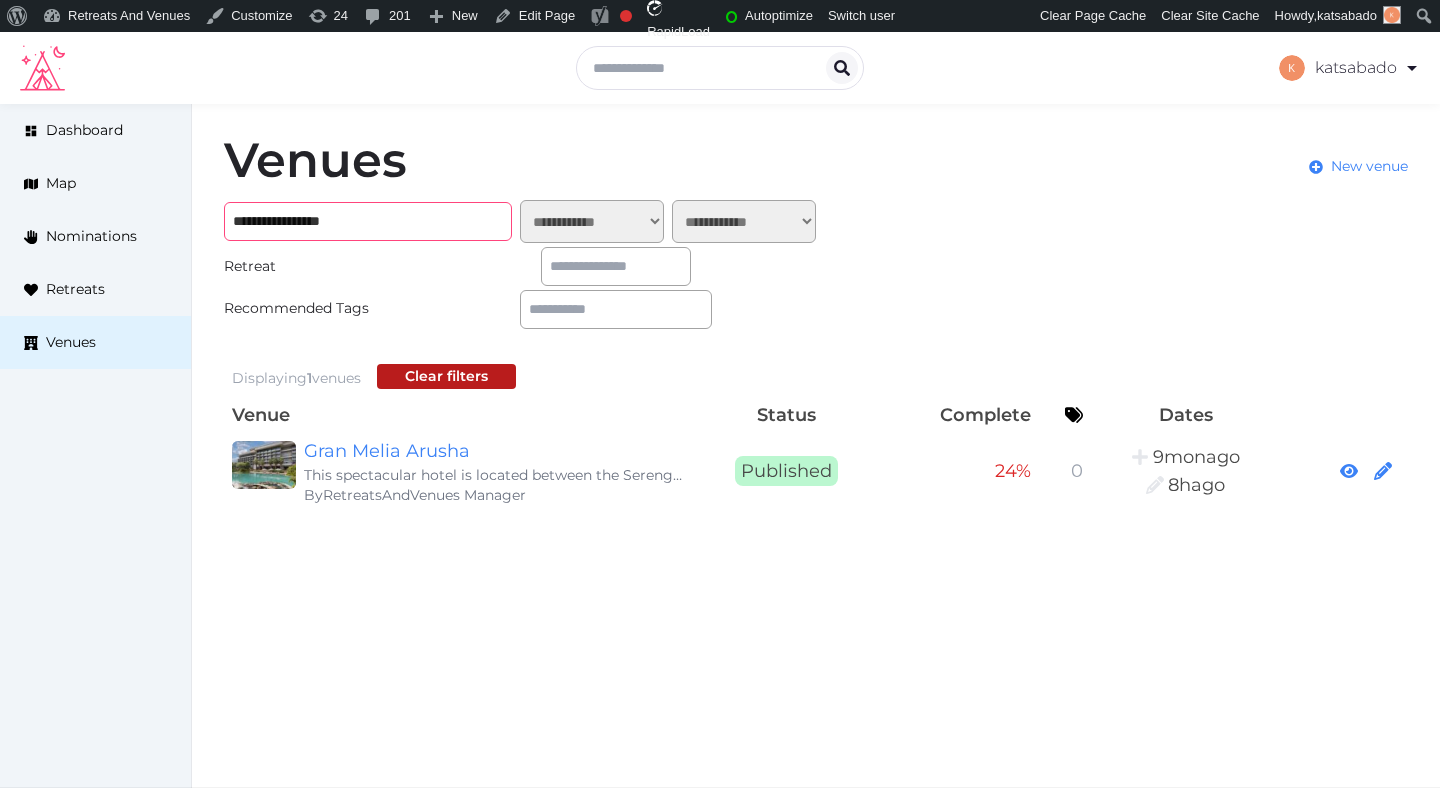 click on "**********" at bounding box center [368, 221] 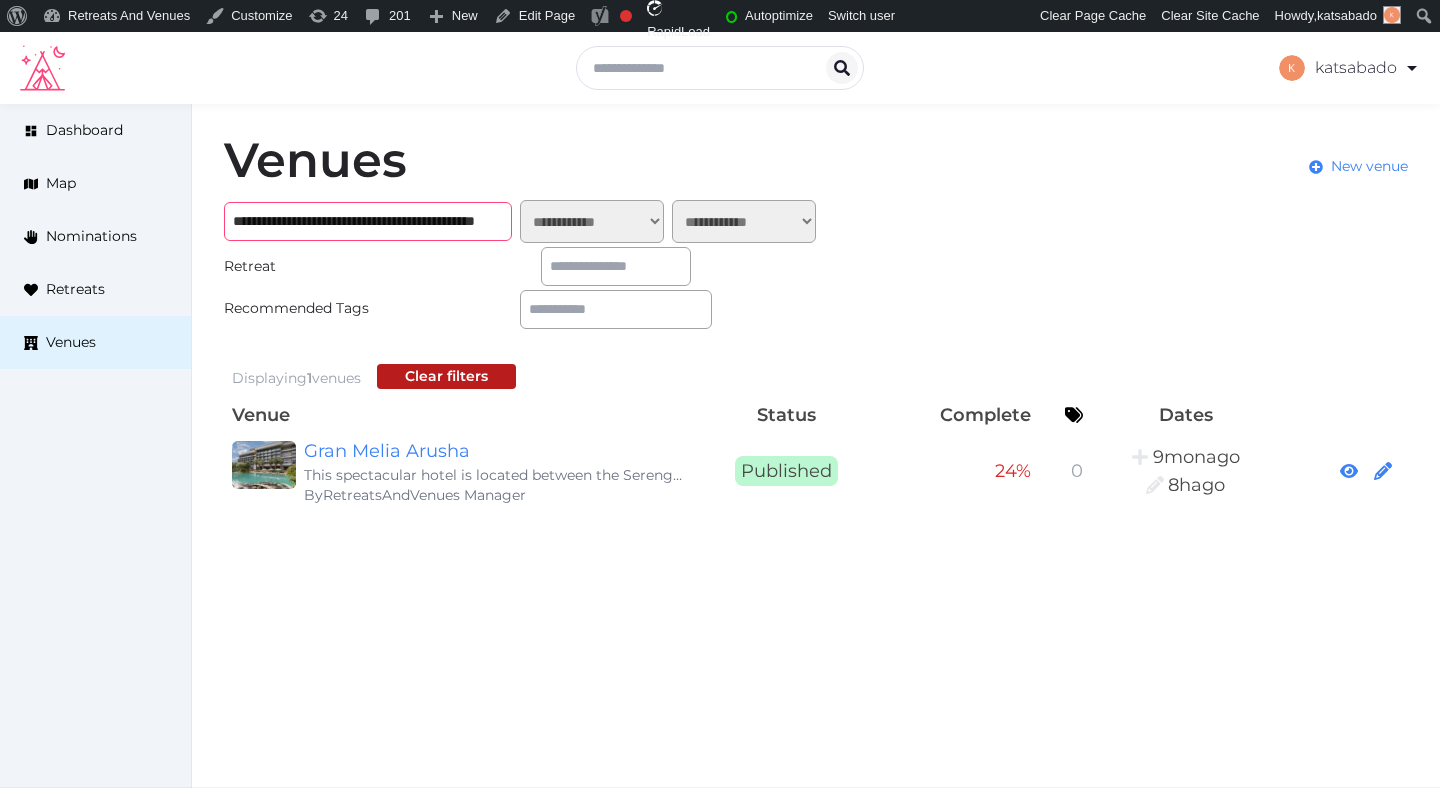 scroll, scrollTop: 0, scrollLeft: 84, axis: horizontal 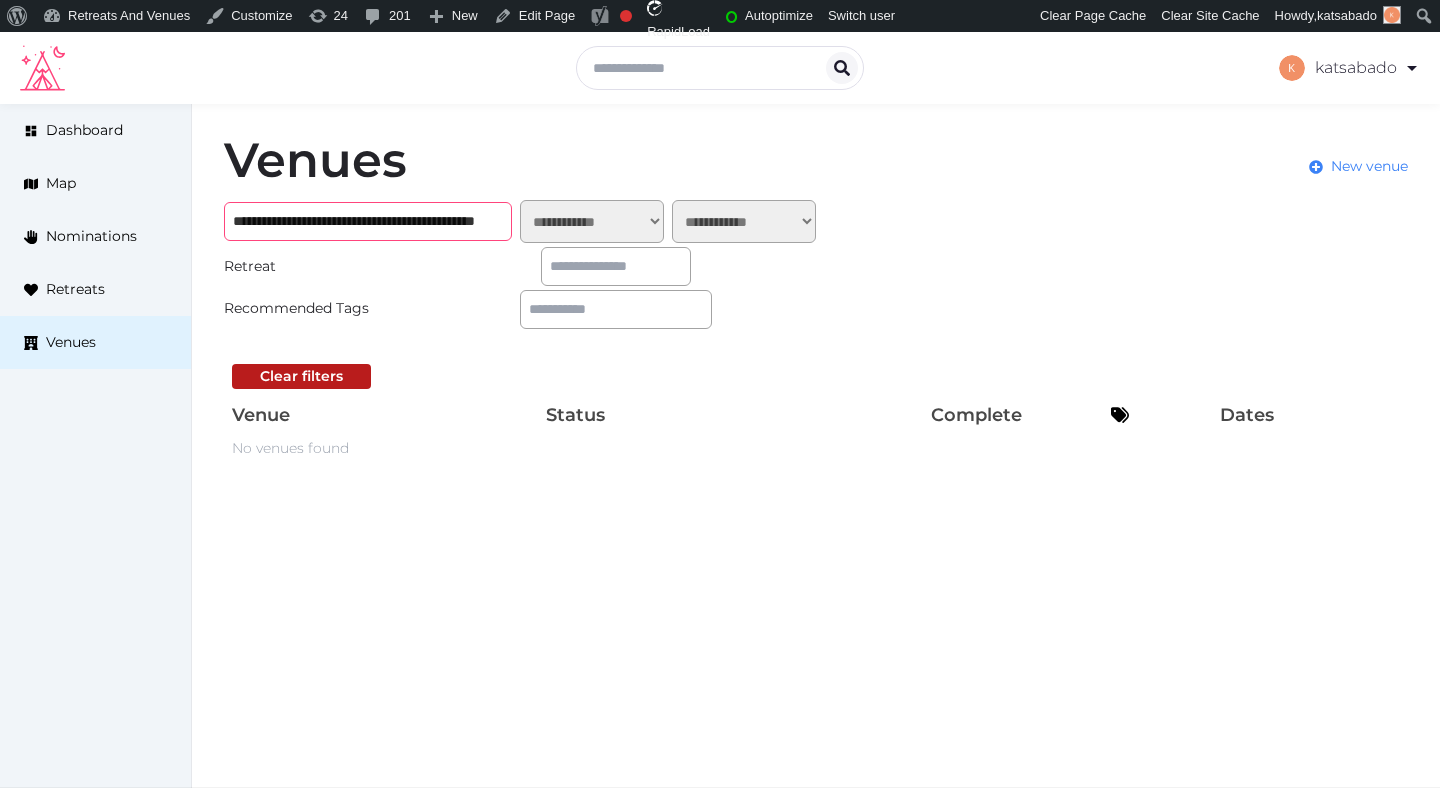 drag, startPoint x: 308, startPoint y: 216, endPoint x: 535, endPoint y: 259, distance: 231.03679 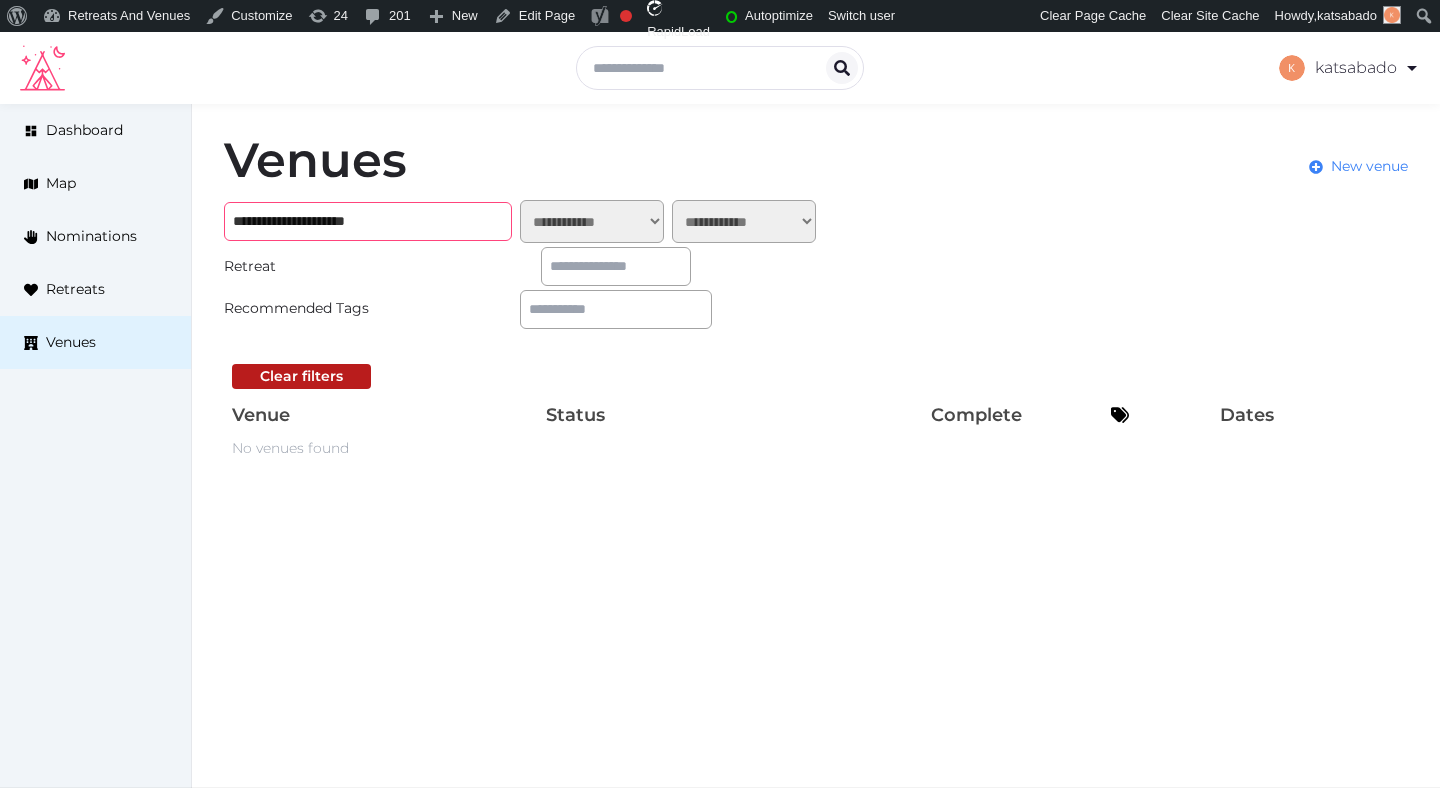 scroll, scrollTop: 0, scrollLeft: 0, axis: both 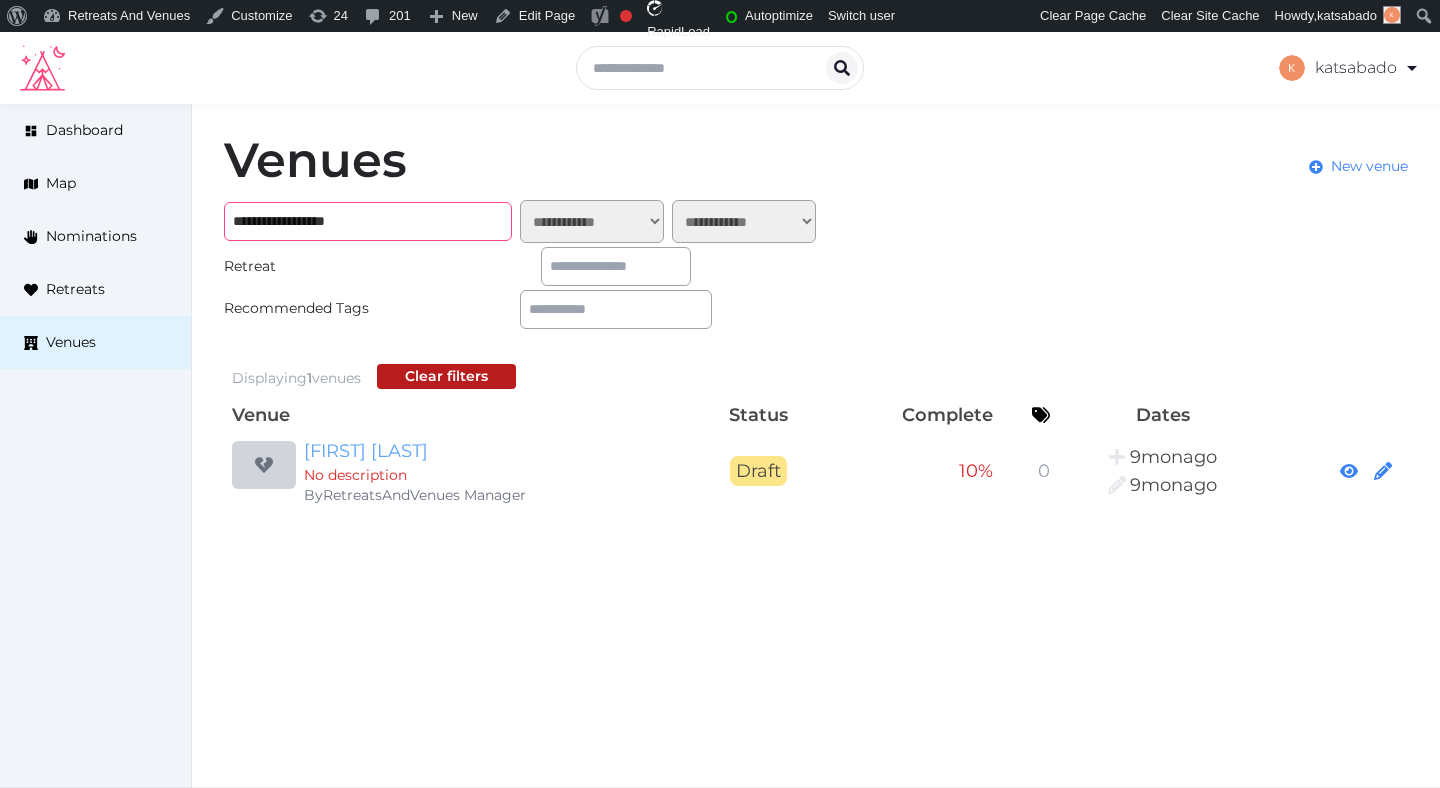 type on "**********" 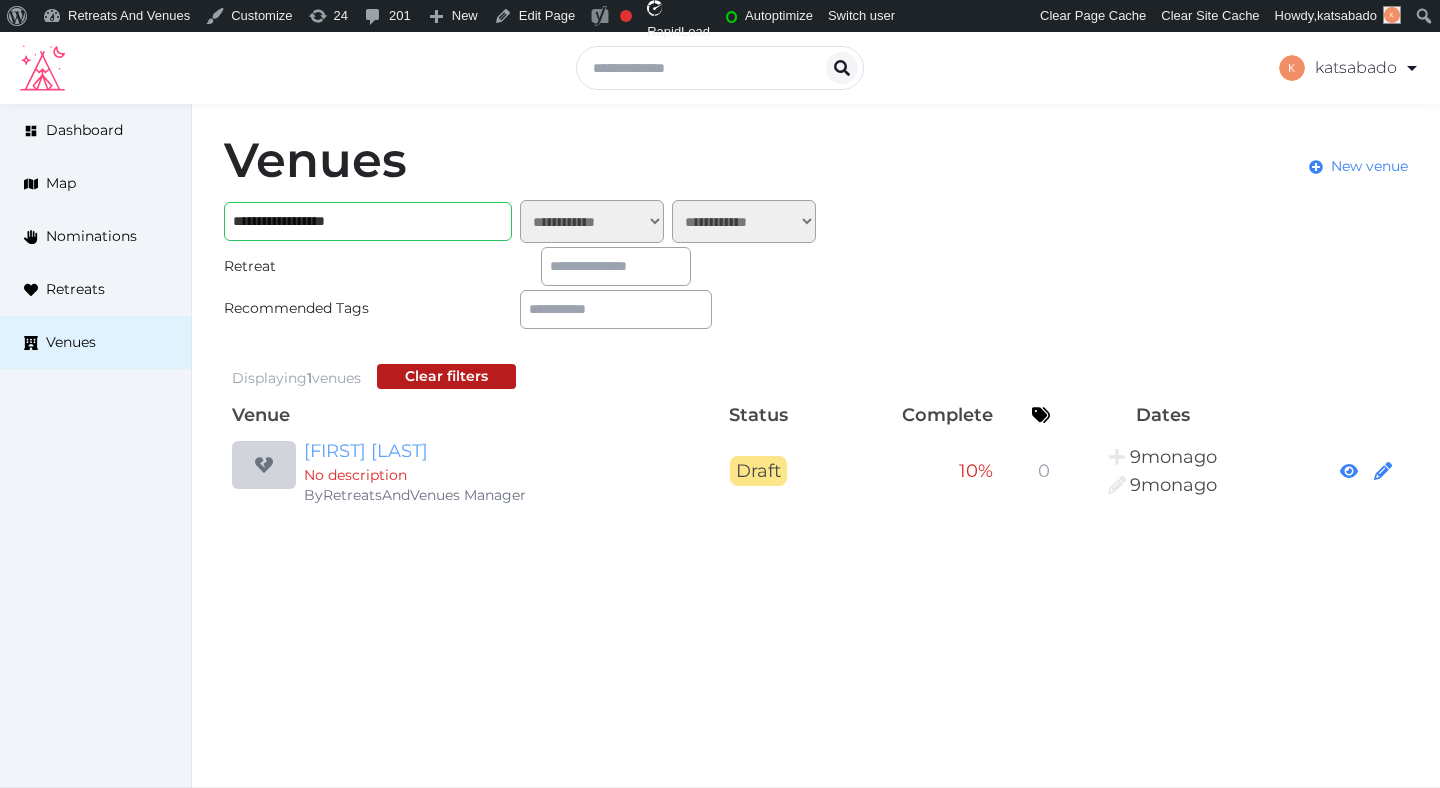 click on "Melia Serengeti lodge" at bounding box center [496, 451] 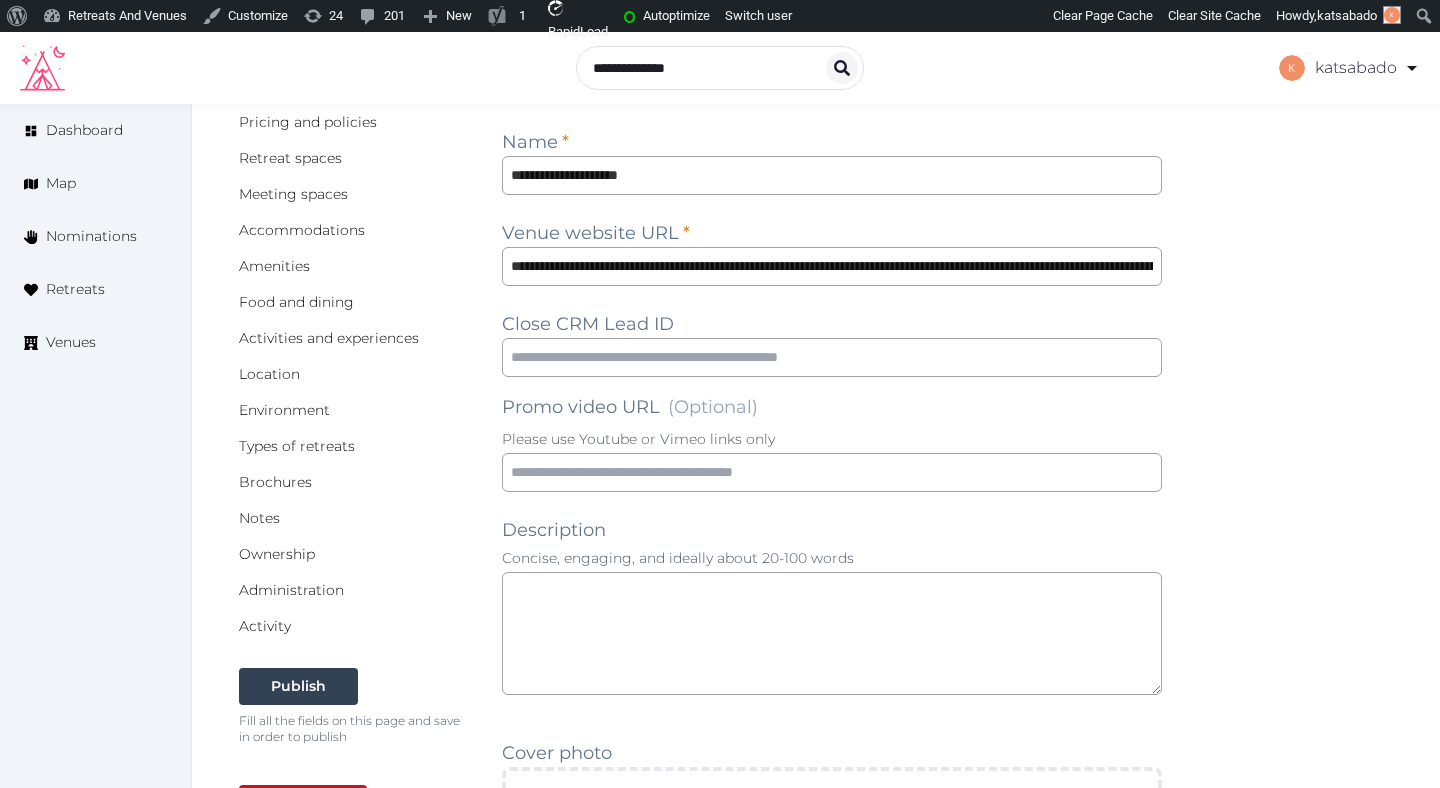 scroll, scrollTop: 0, scrollLeft: 0, axis: both 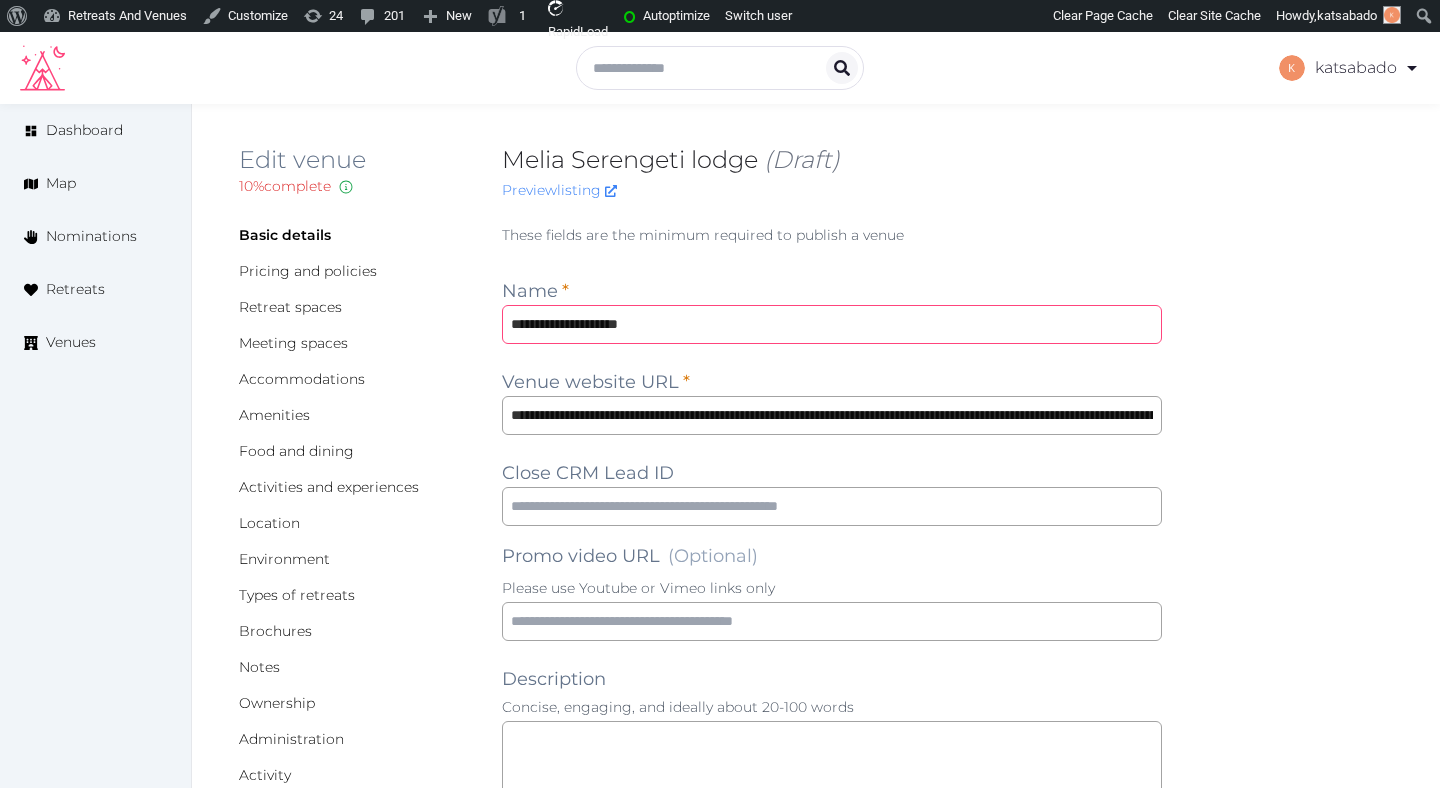click on "**********" at bounding box center [832, 324] 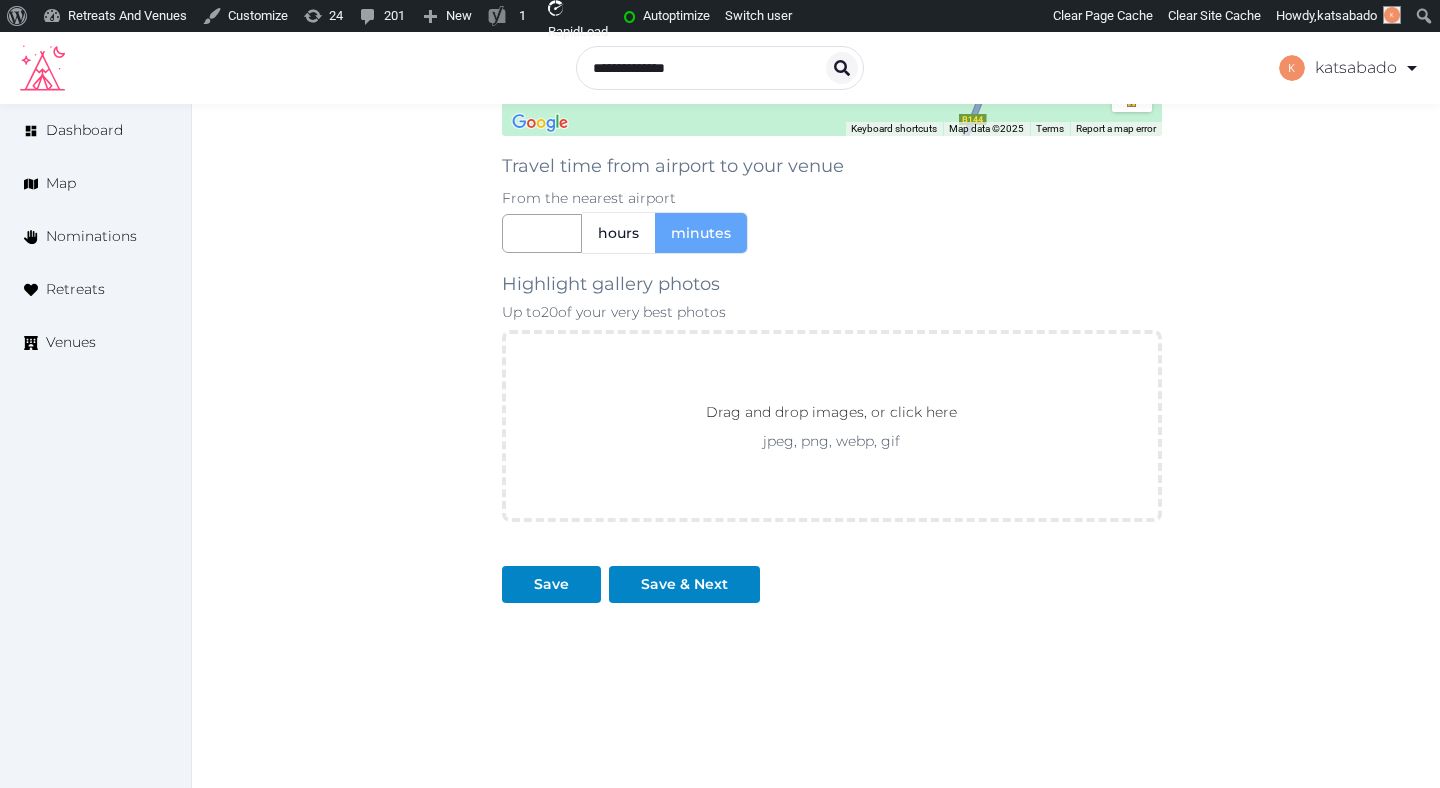 scroll, scrollTop: 1693, scrollLeft: 0, axis: vertical 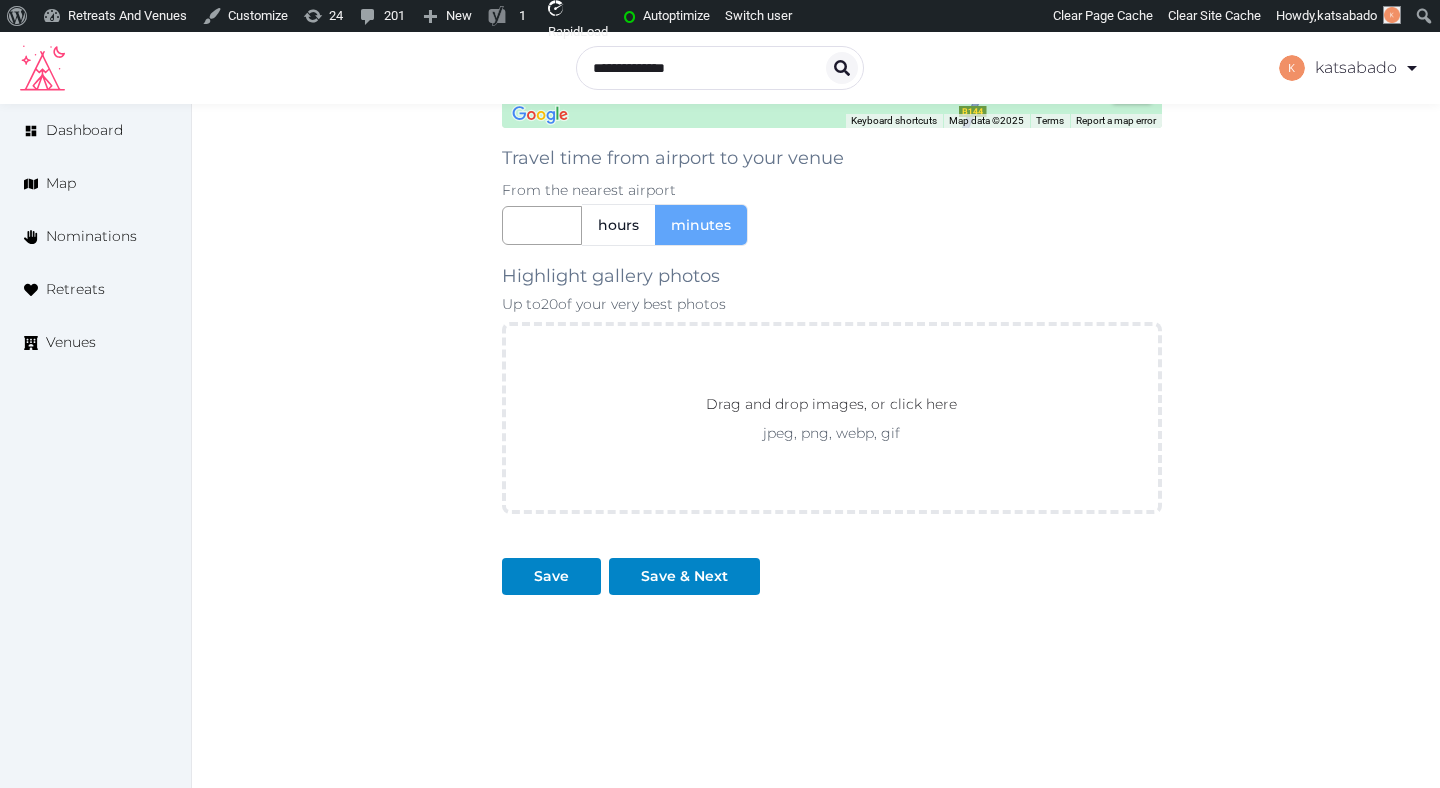 type on "**********" 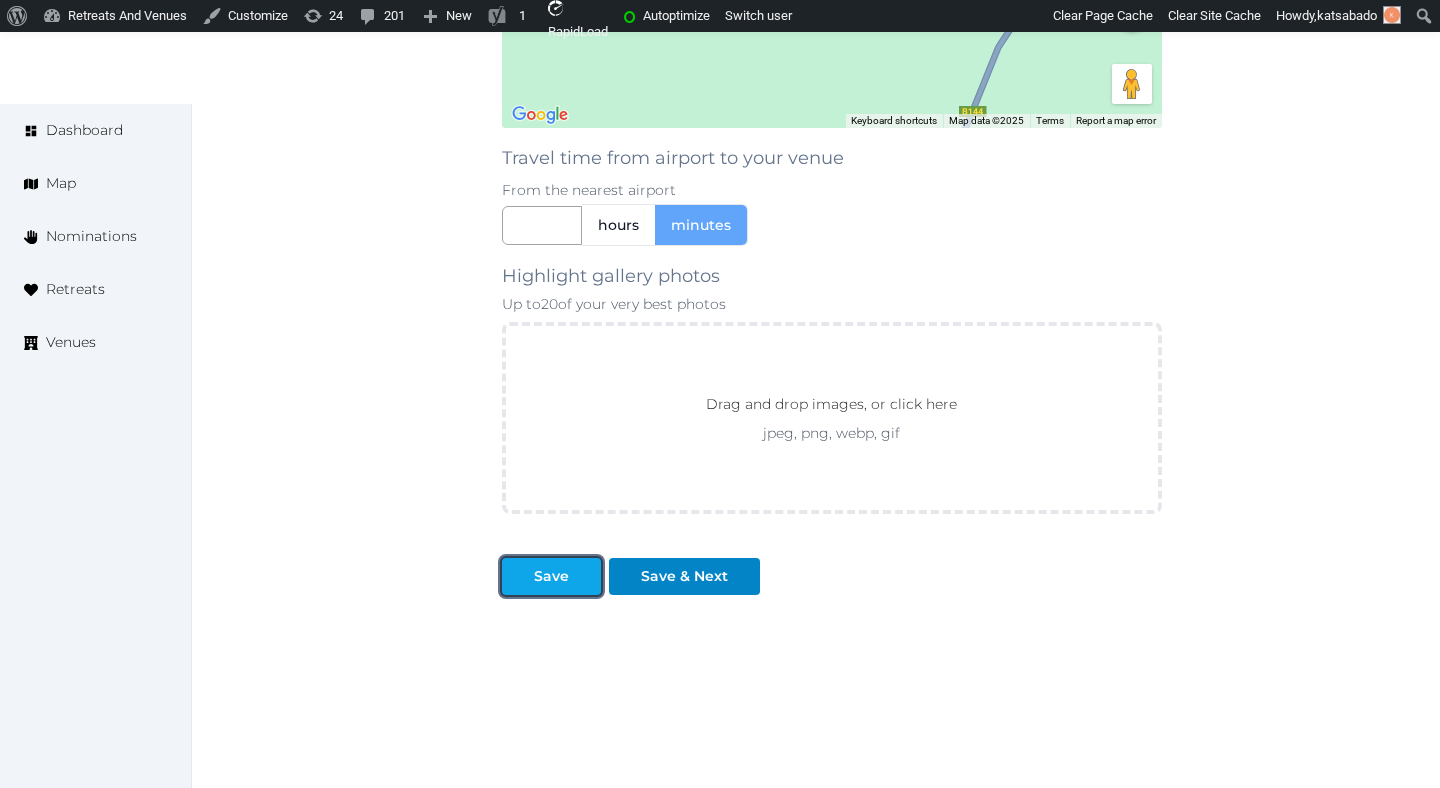 click at bounding box center [585, 576] 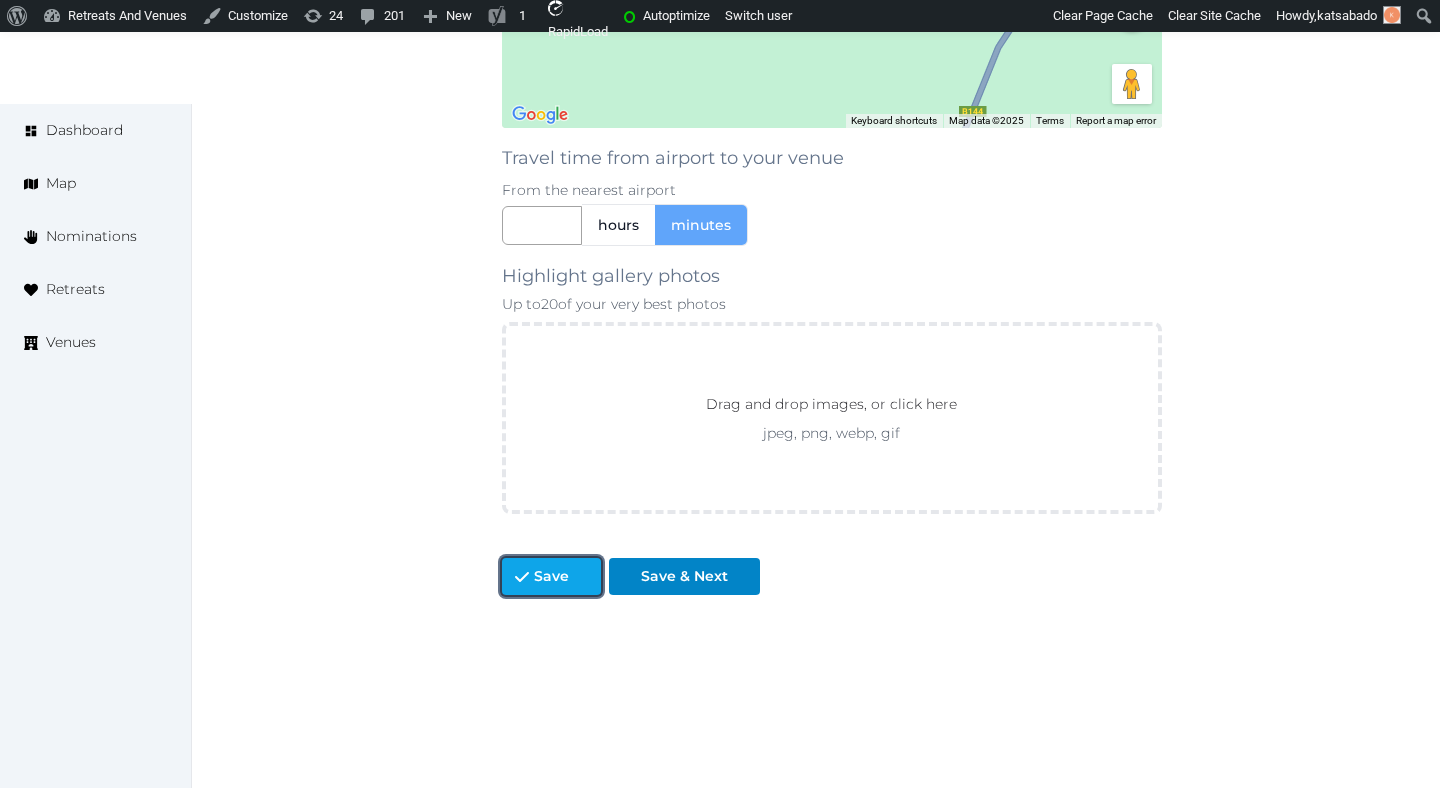 click on "Save" at bounding box center (551, 576) 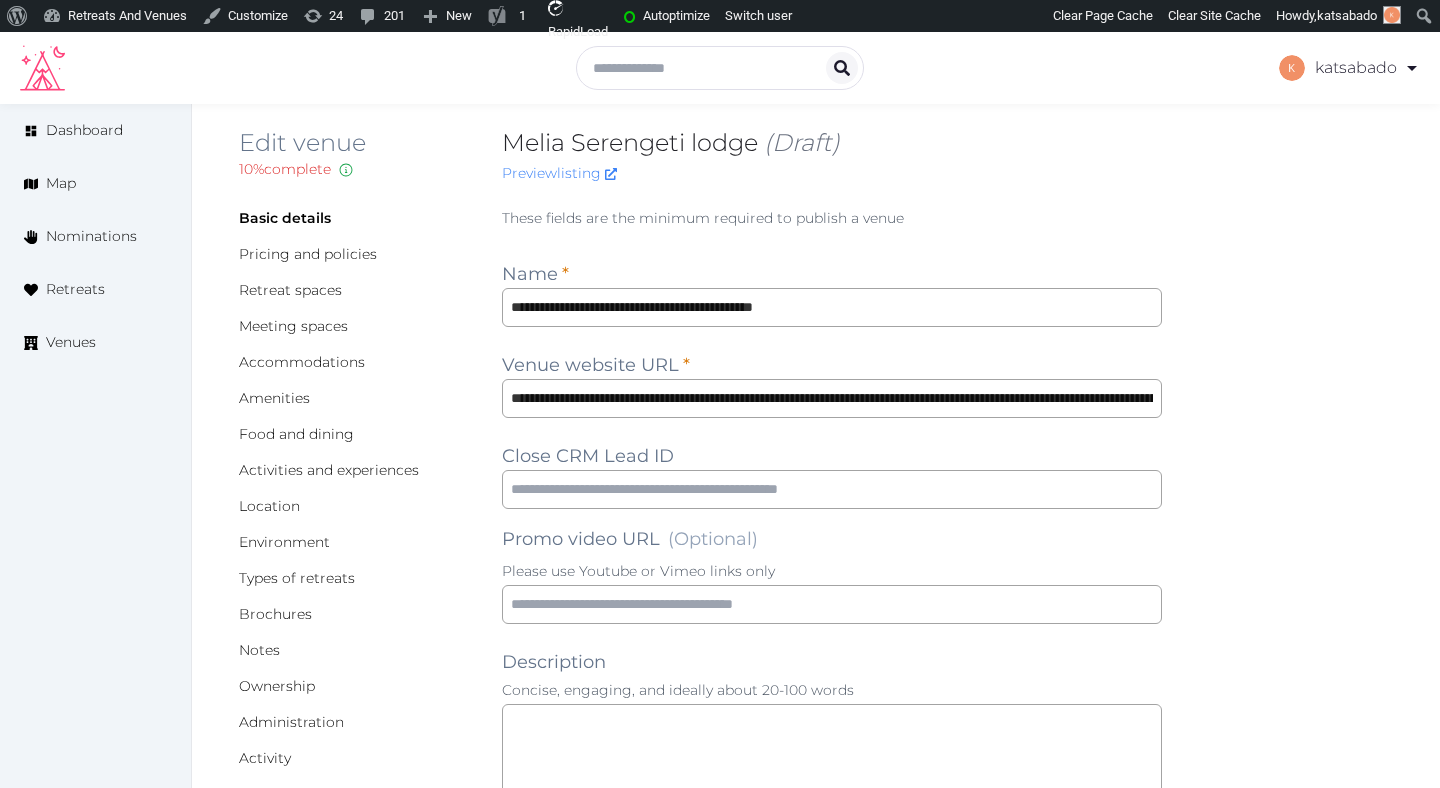scroll, scrollTop: 21, scrollLeft: 0, axis: vertical 